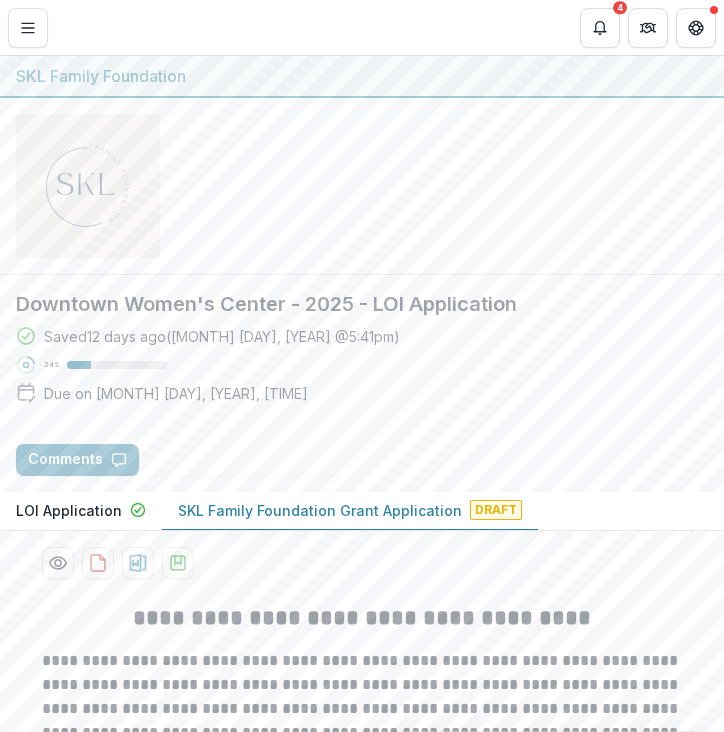scroll, scrollTop: 0, scrollLeft: 0, axis: both 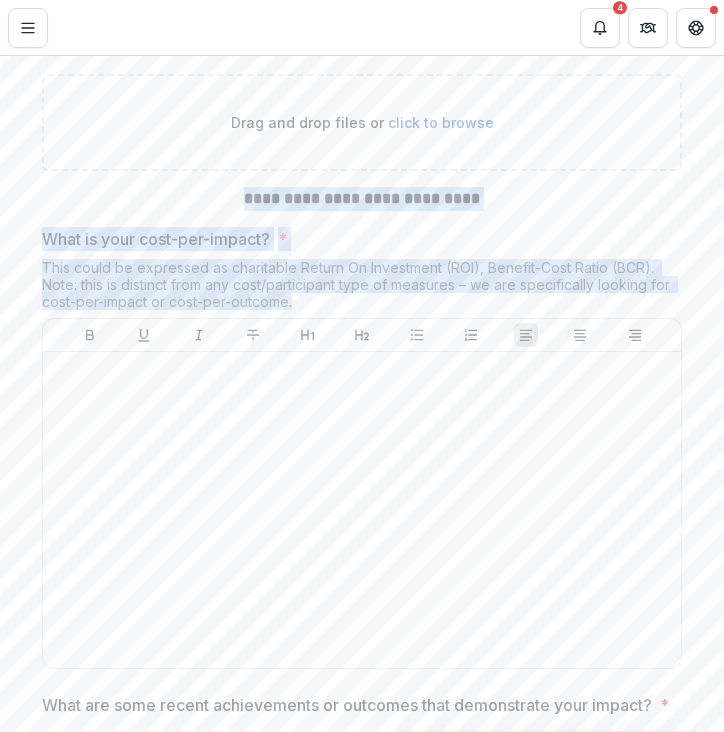 drag, startPoint x: 233, startPoint y: 226, endPoint x: 508, endPoint y: 320, distance: 290.62173 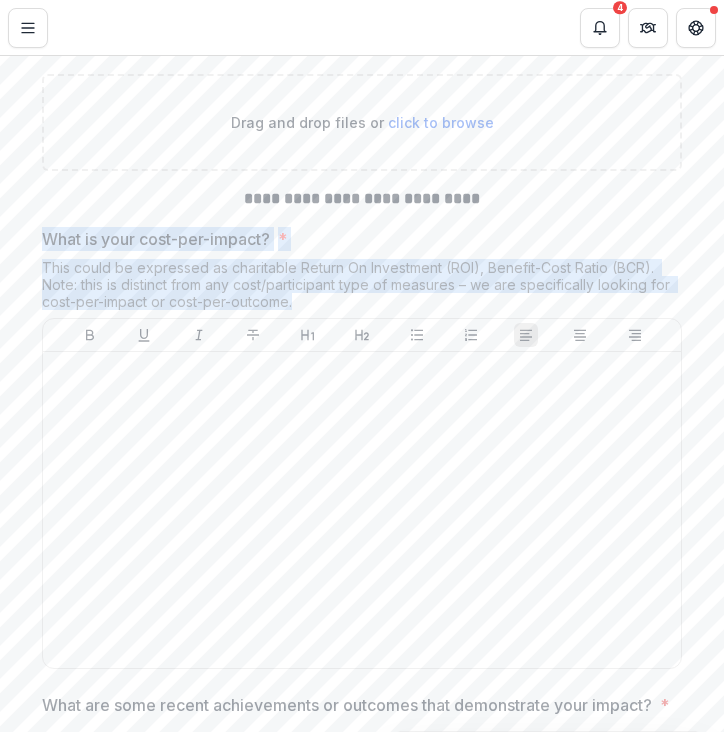 drag, startPoint x: 37, startPoint y: 261, endPoint x: 347, endPoint y: 319, distance: 315.37915 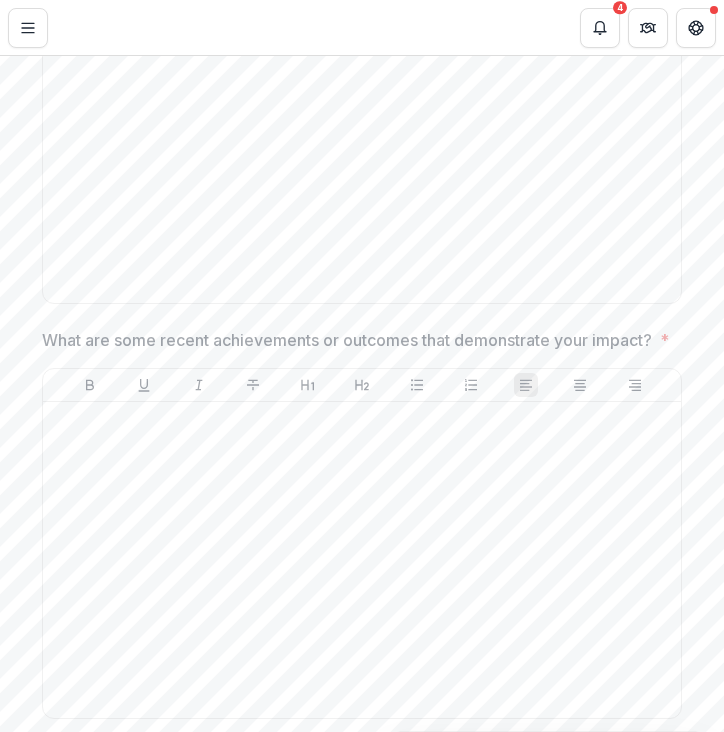 scroll, scrollTop: 5750, scrollLeft: 0, axis: vertical 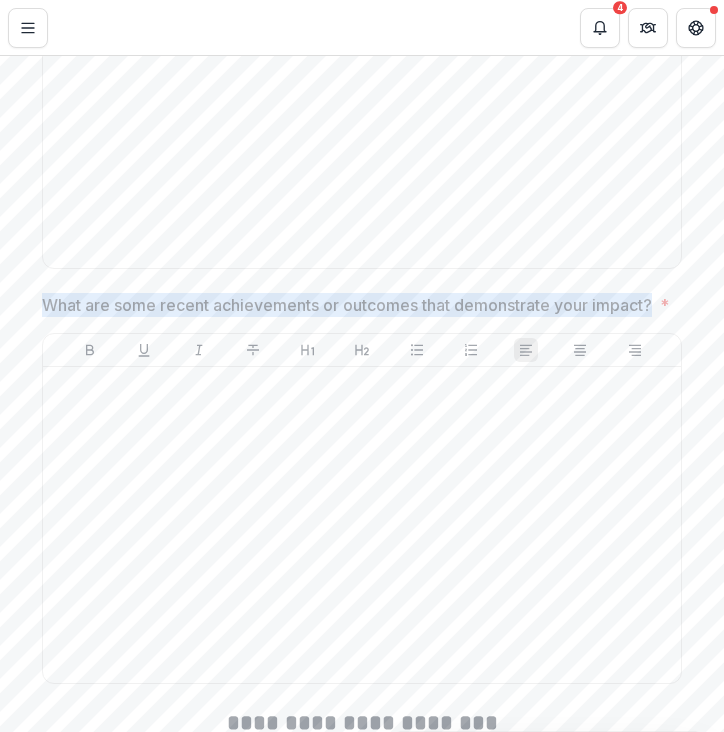 drag, startPoint x: 39, startPoint y: 325, endPoint x: 111, endPoint y: 345, distance: 74.726166 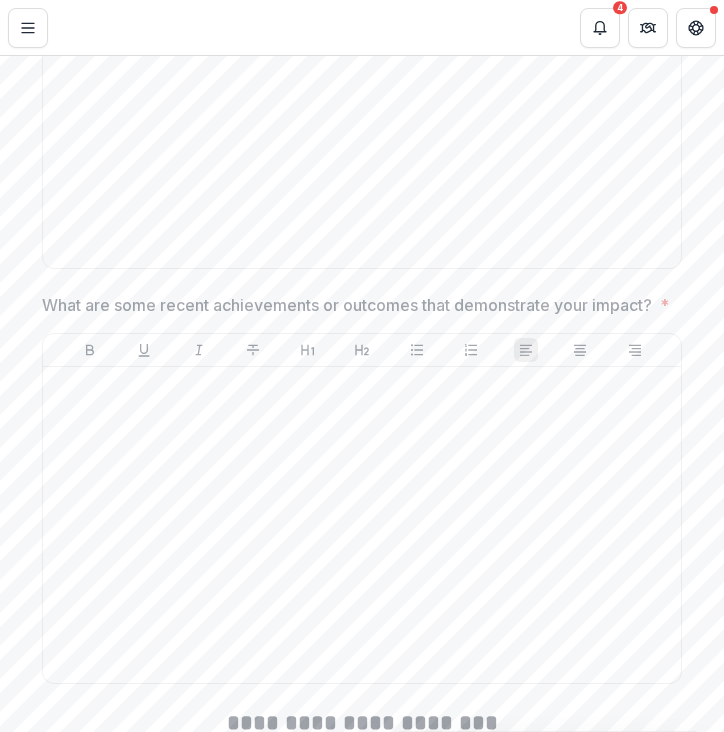 click on "What are some recent achievements or outcomes that demonstrate your impact?" at bounding box center [347, 305] 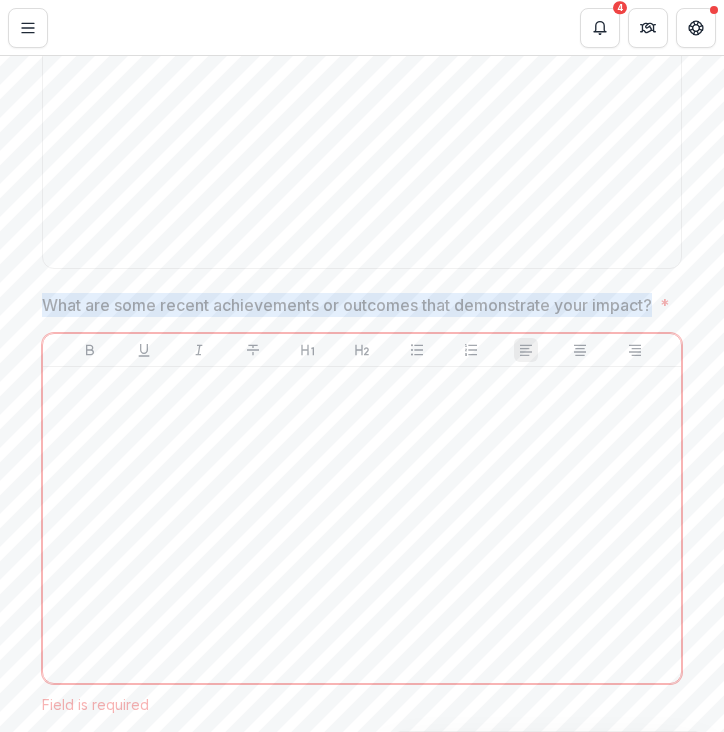 drag, startPoint x: 102, startPoint y: 344, endPoint x: 43, endPoint y: 324, distance: 62.297672 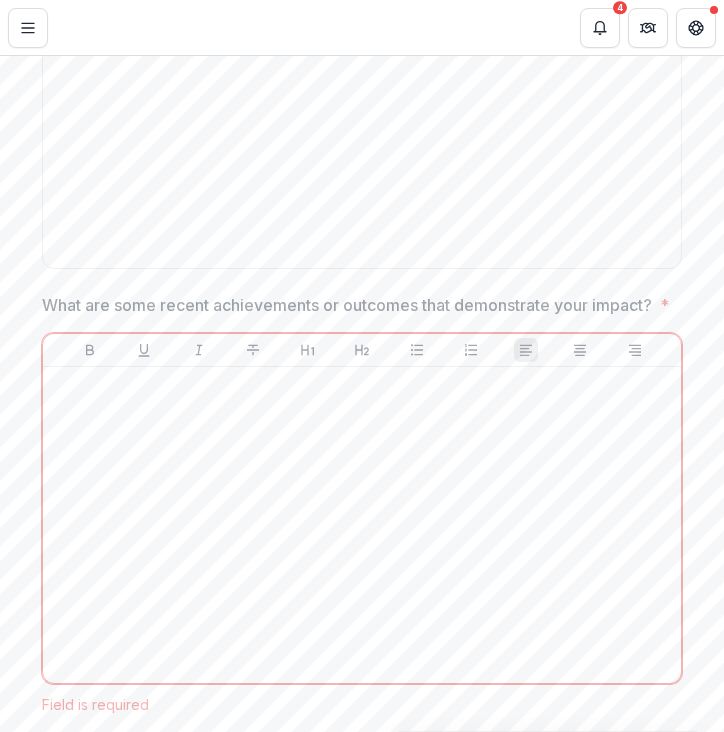 click on "What are some recent achievements or outcomes that demonstrate your impact?" at bounding box center (347, 305) 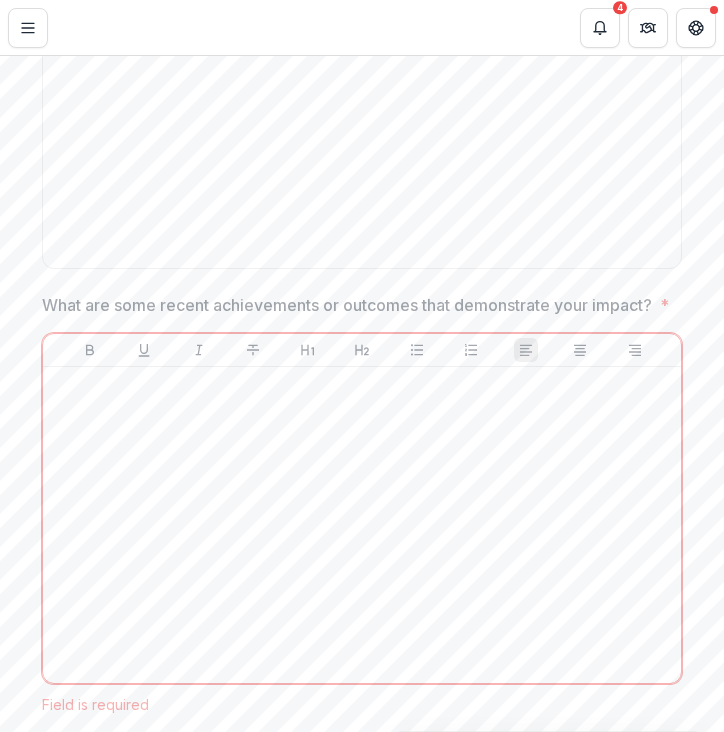 click on "What are some recent achievements or outcomes that demonstrate your impact?" at bounding box center (347, 305) 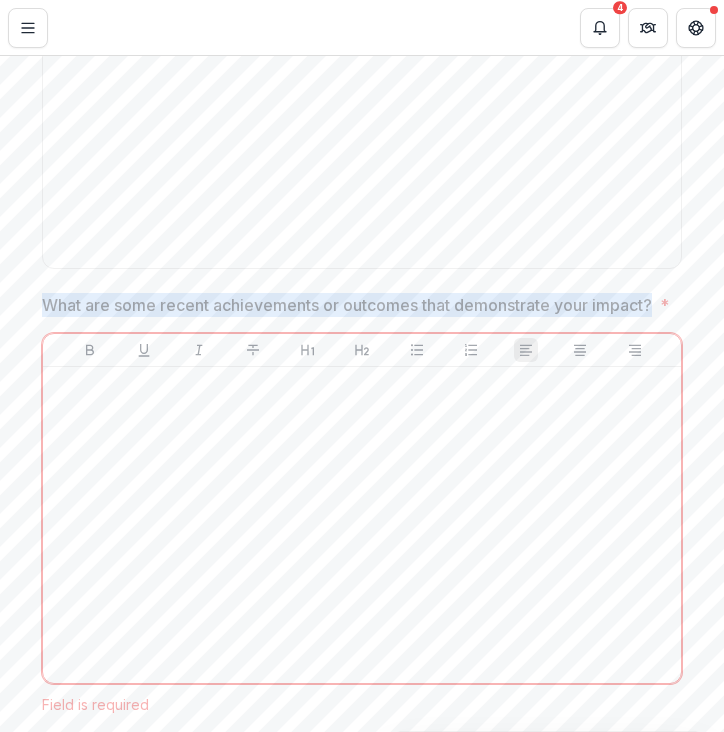 drag, startPoint x: 97, startPoint y: 350, endPoint x: 41, endPoint y: 338, distance: 57.271286 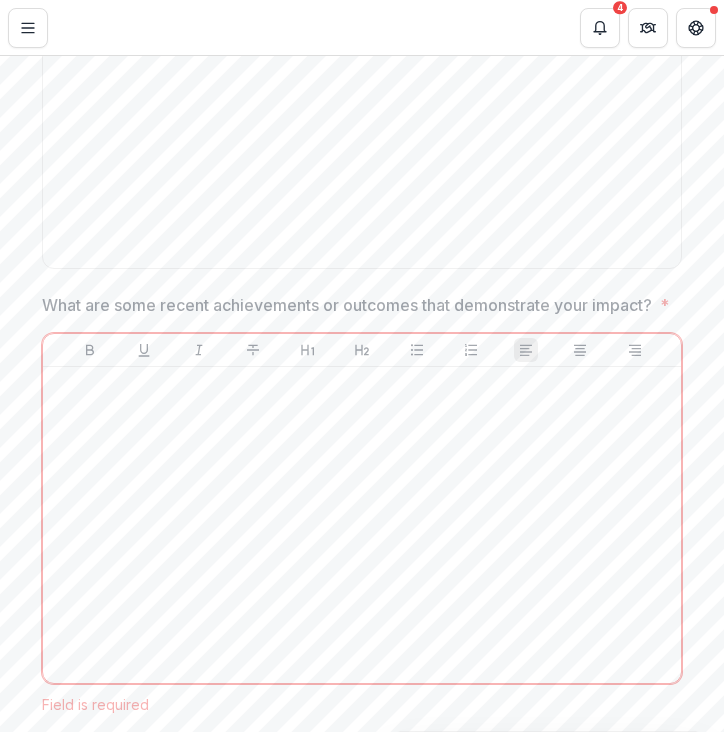 click on "What are some recent achievements or outcomes that demonstrate your impact?" at bounding box center [347, 305] 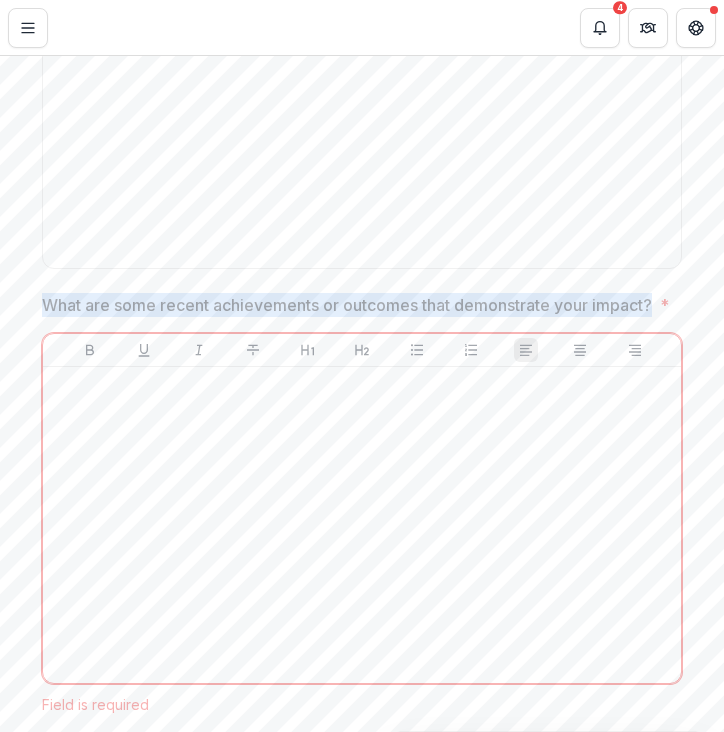 drag, startPoint x: 43, startPoint y: 329, endPoint x: 106, endPoint y: 342, distance: 64.327286 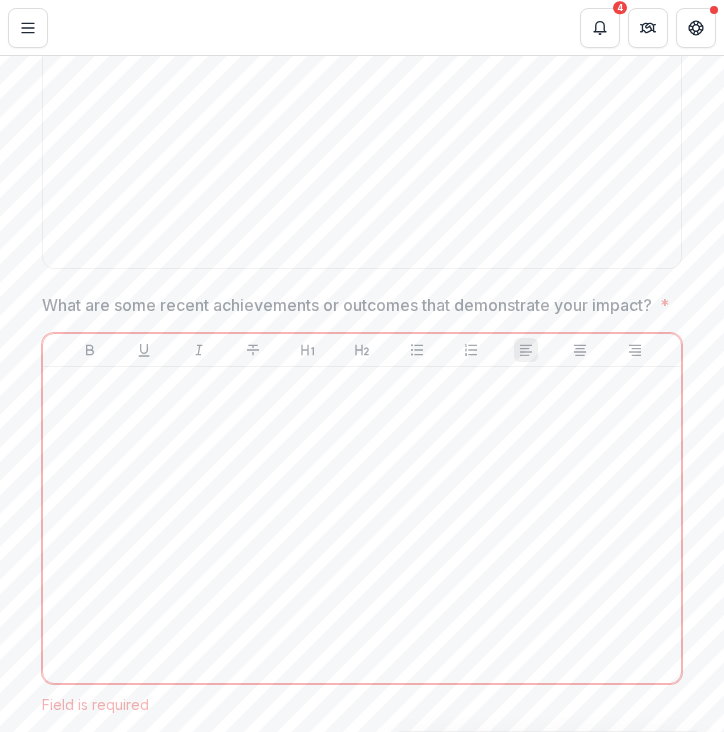 click on "What are some recent achievements or outcomes that demonstrate your impact?" at bounding box center (347, 305) 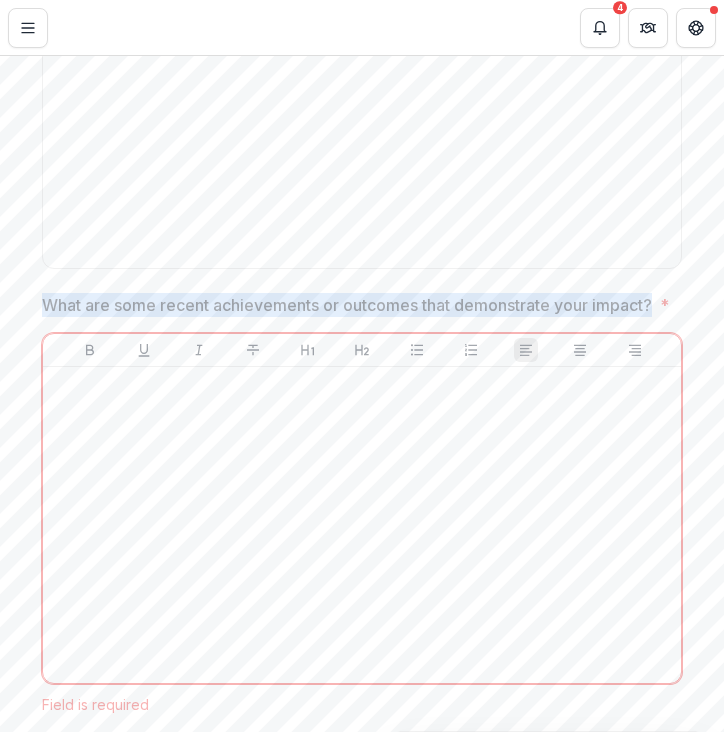 drag, startPoint x: 39, startPoint y: 324, endPoint x: 99, endPoint y: 343, distance: 62.936478 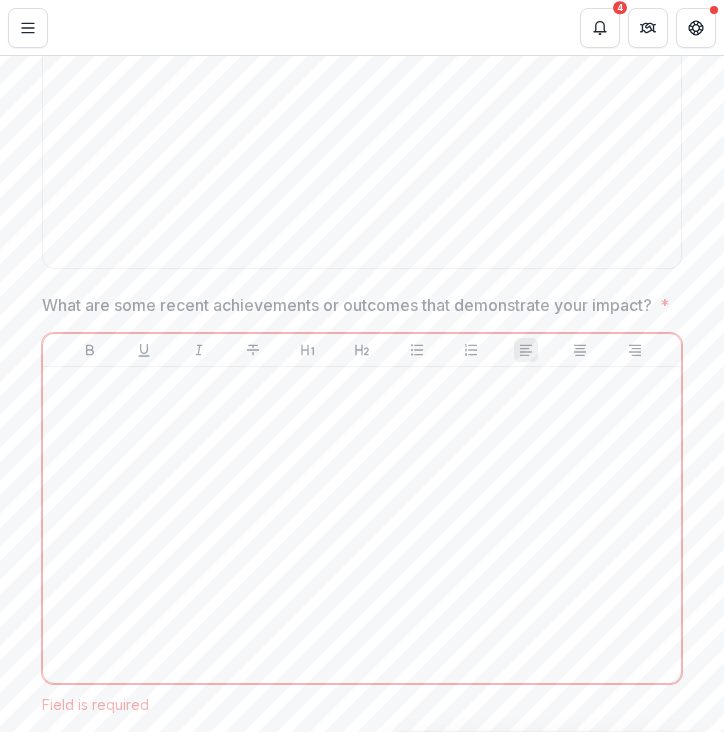 click on "What are some recent achievements or outcomes that demonstrate your impact?" at bounding box center (347, 305) 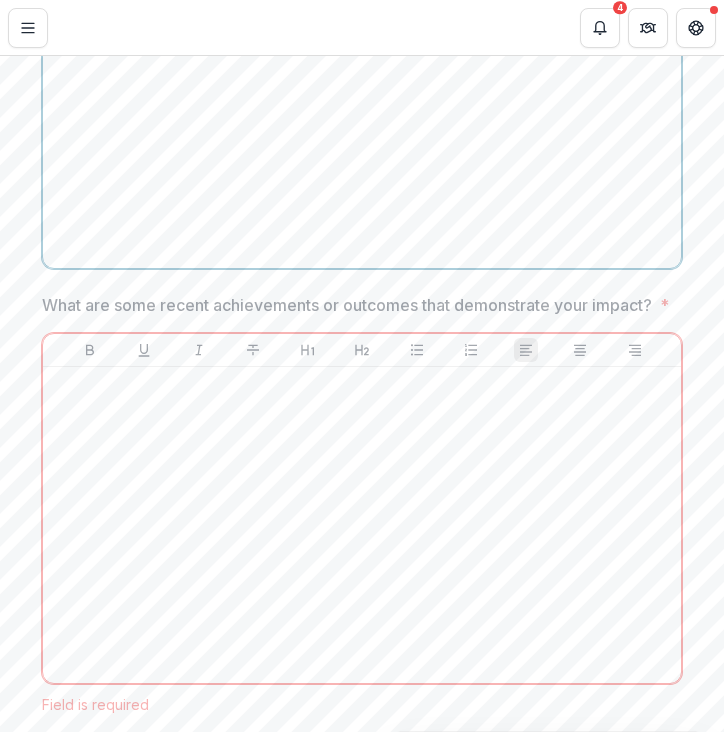 click at bounding box center [362, 110] 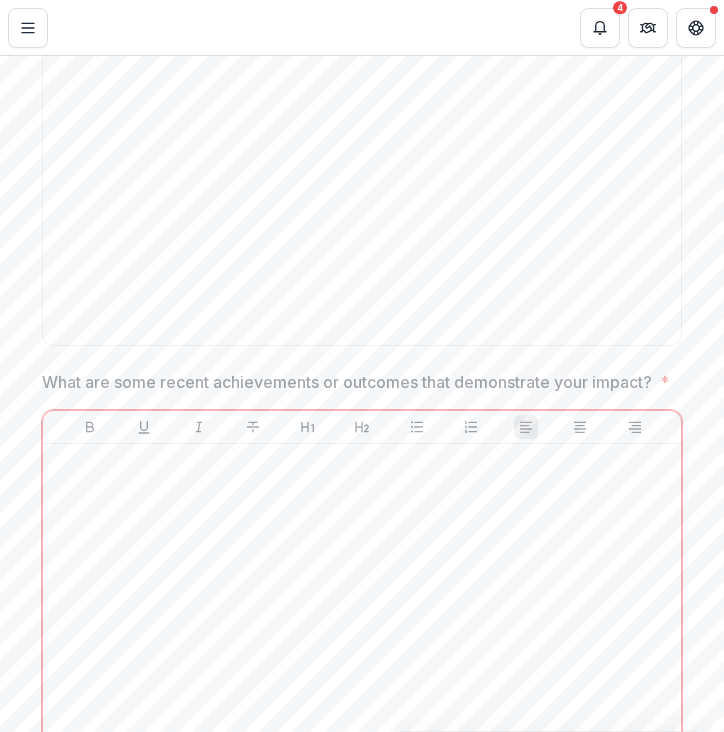 click on "**********" at bounding box center (362, 1813) 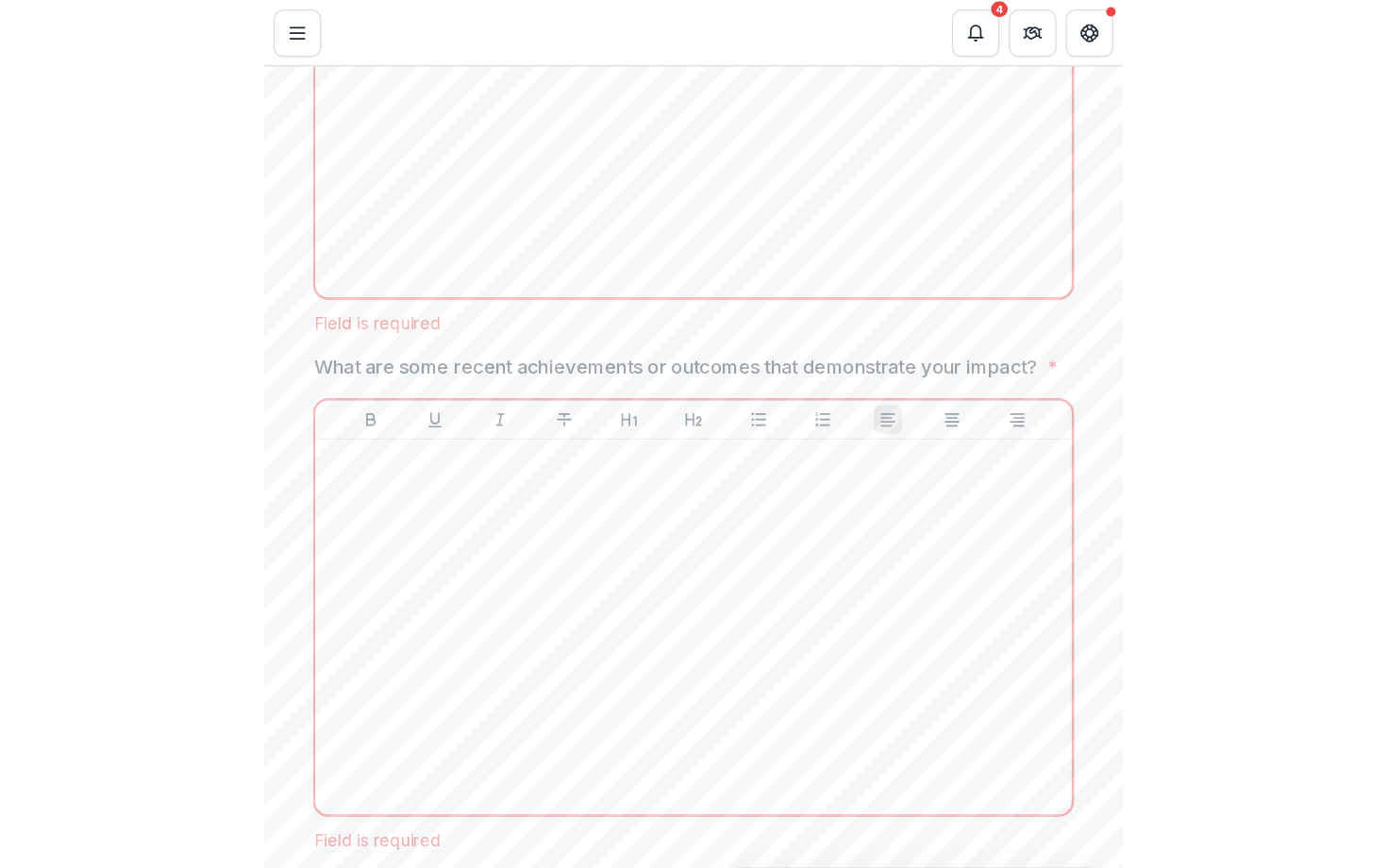 scroll, scrollTop: 5459, scrollLeft: 0, axis: vertical 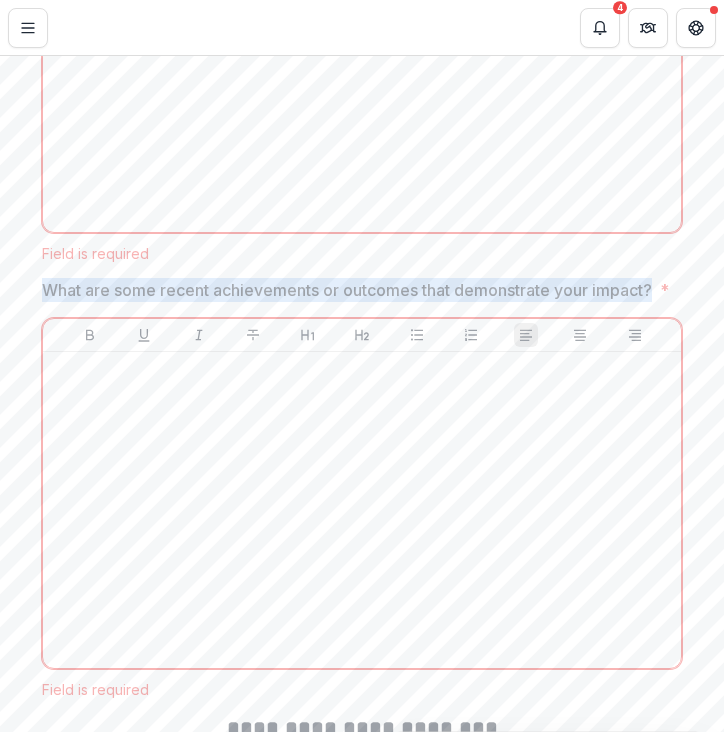 drag, startPoint x: 104, startPoint y: 332, endPoint x: 40, endPoint y: 317, distance: 65.734314 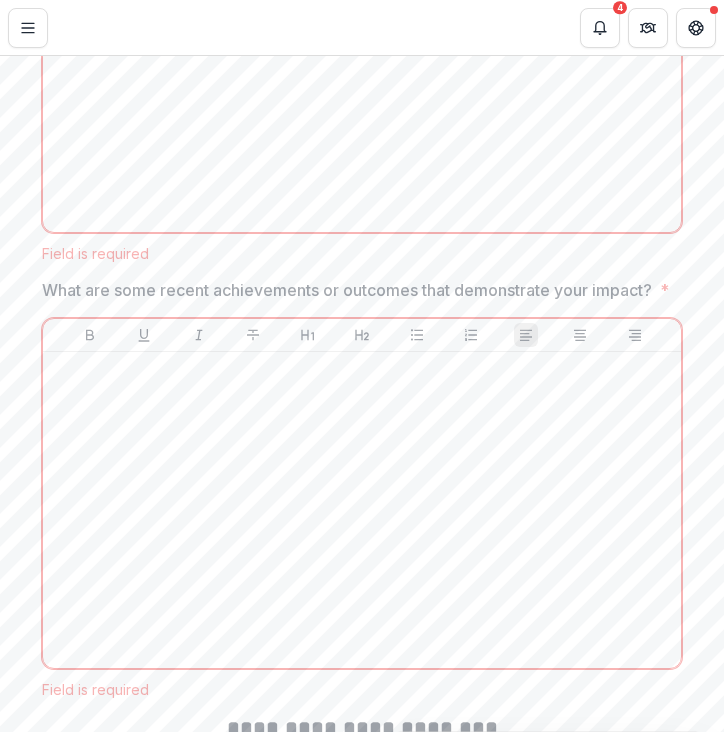 click on "What are some recent achievements or outcomes that demonstrate your impact?" at bounding box center (347, 290) 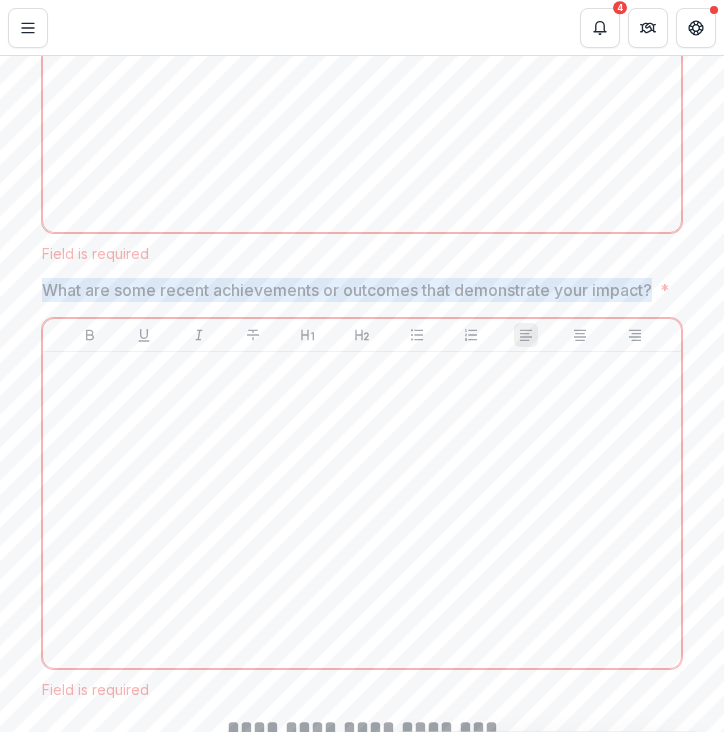 drag, startPoint x: 42, startPoint y: 311, endPoint x: 99, endPoint y: 340, distance: 63.953106 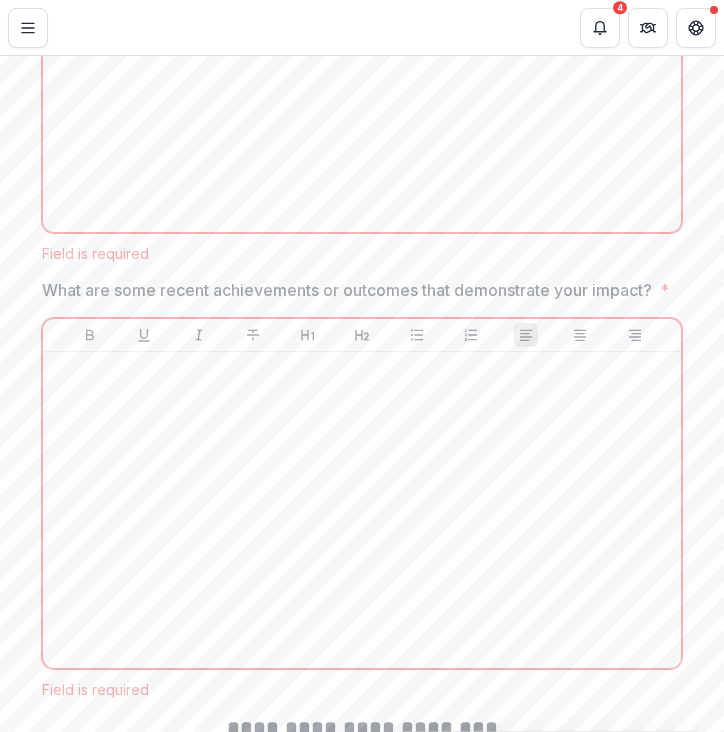 click on "What are some recent achievements or outcomes that demonstrate your impact?" at bounding box center (347, 290) 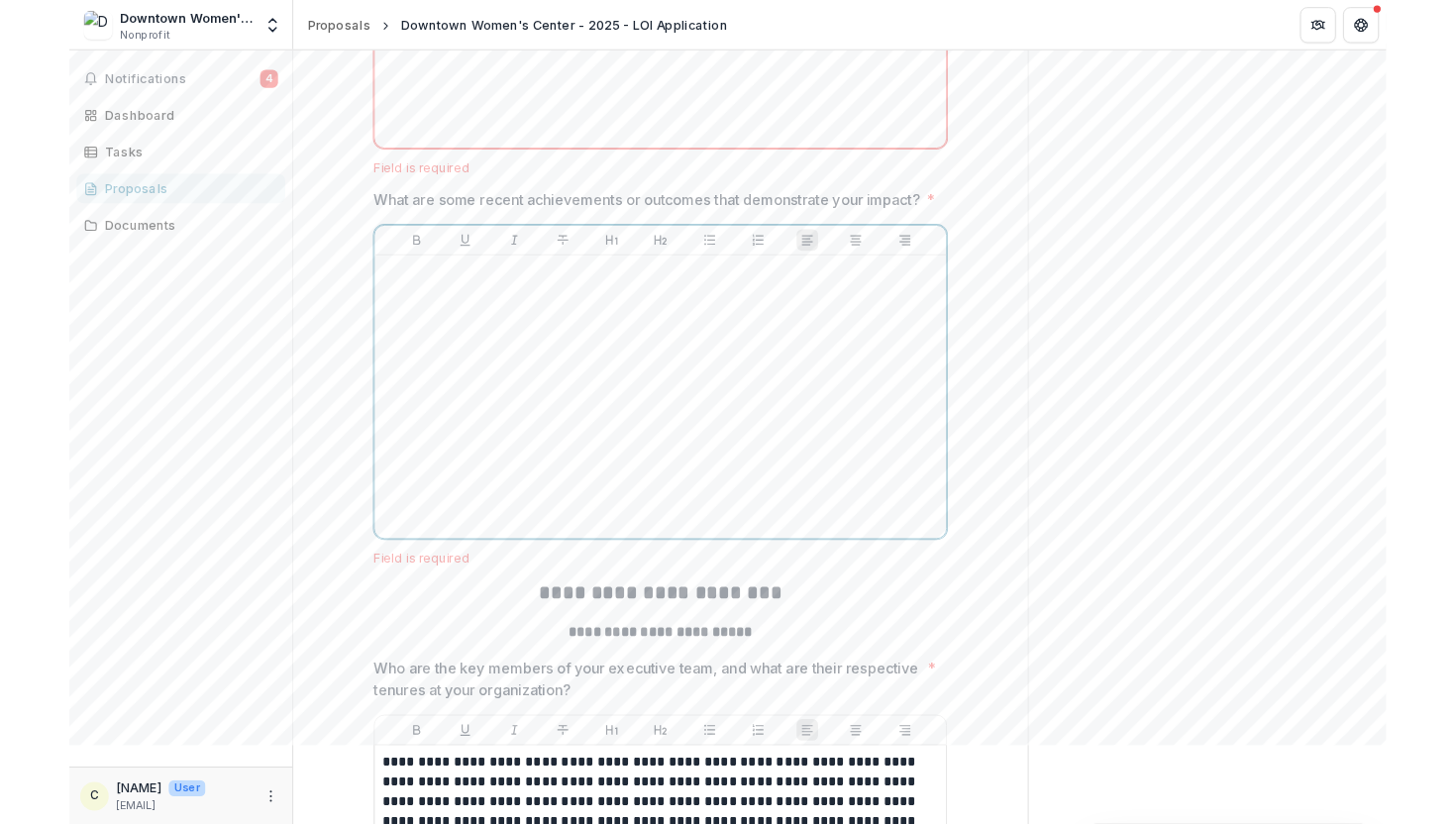 scroll, scrollTop: 5665, scrollLeft: 0, axis: vertical 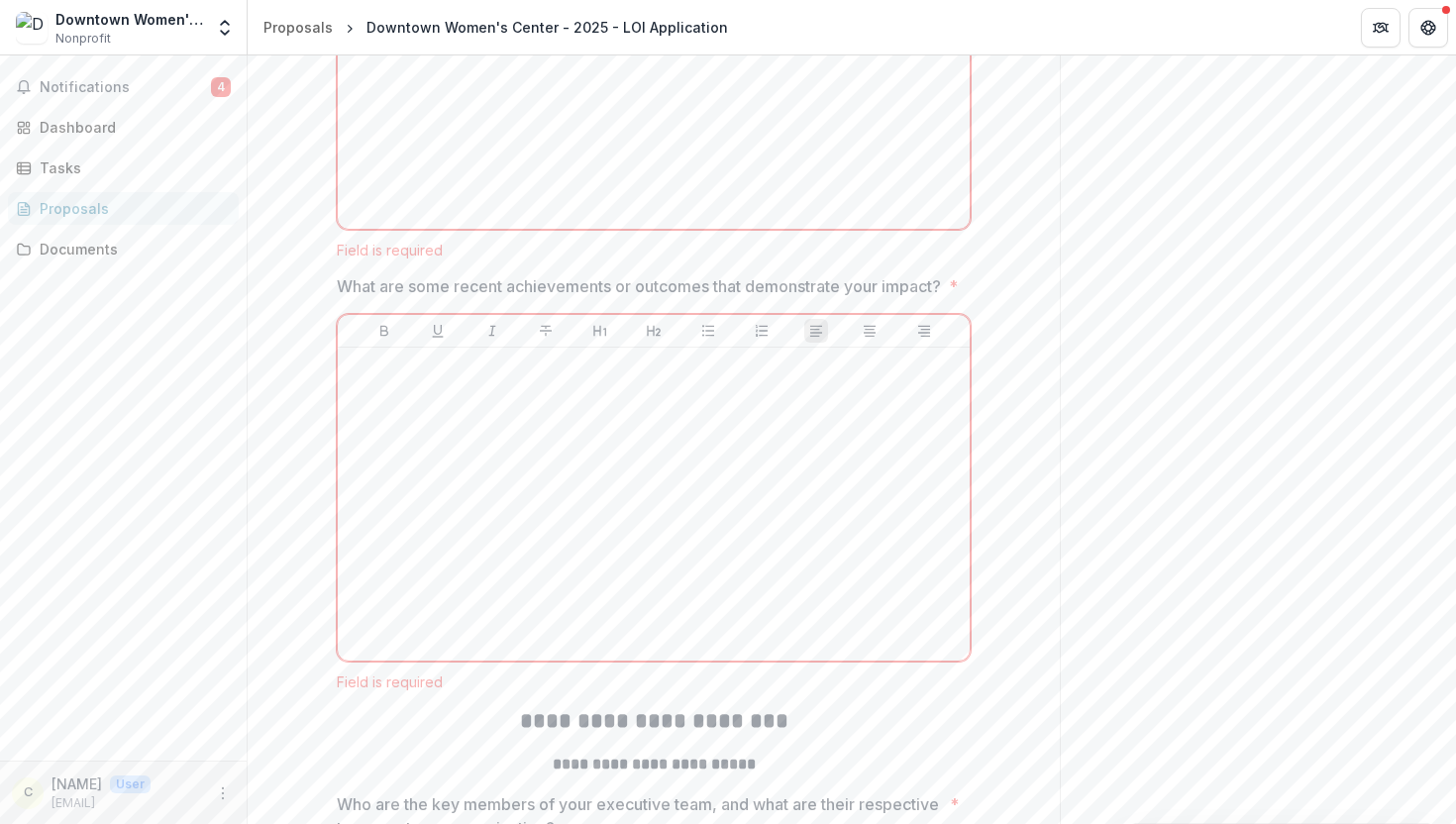 click on "What are some recent achievements or outcomes that demonstrate your impact?" at bounding box center (639, 286) 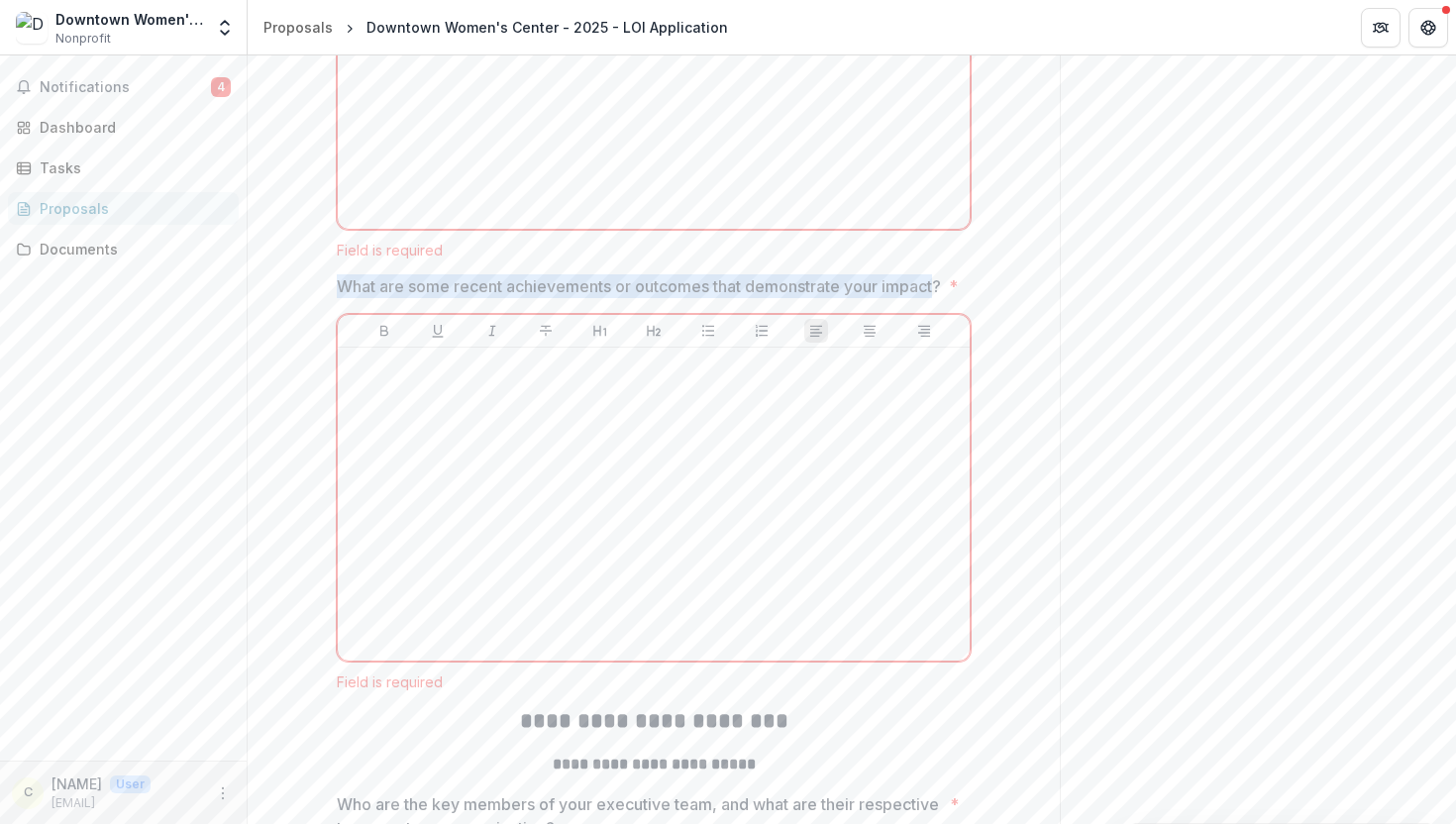 drag, startPoint x: 341, startPoint y: 313, endPoint x: 386, endPoint y: 325, distance: 46.572524 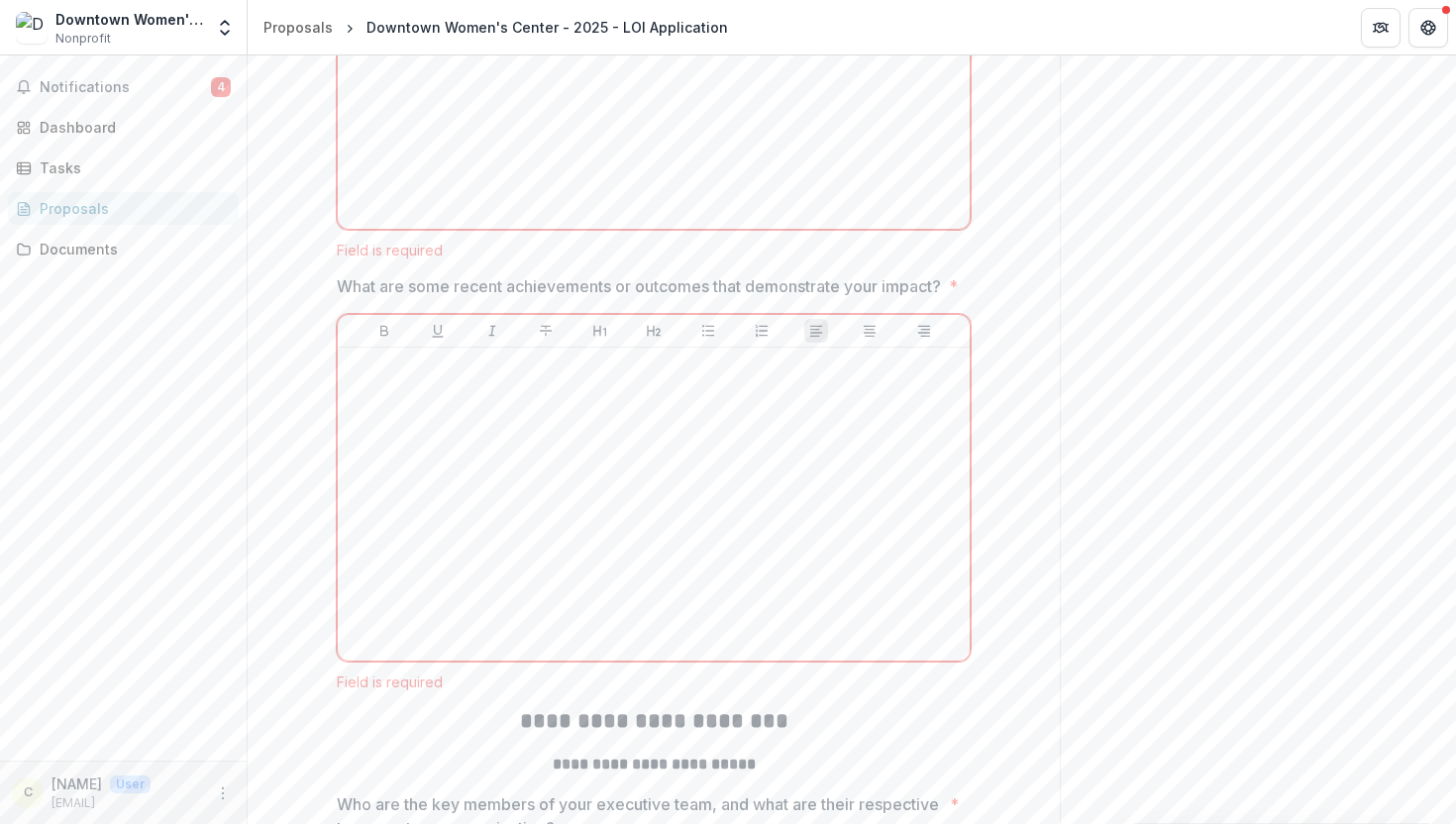 click on "What are some recent achievements or outcomes that demonstrate your impact?" at bounding box center [639, 286] 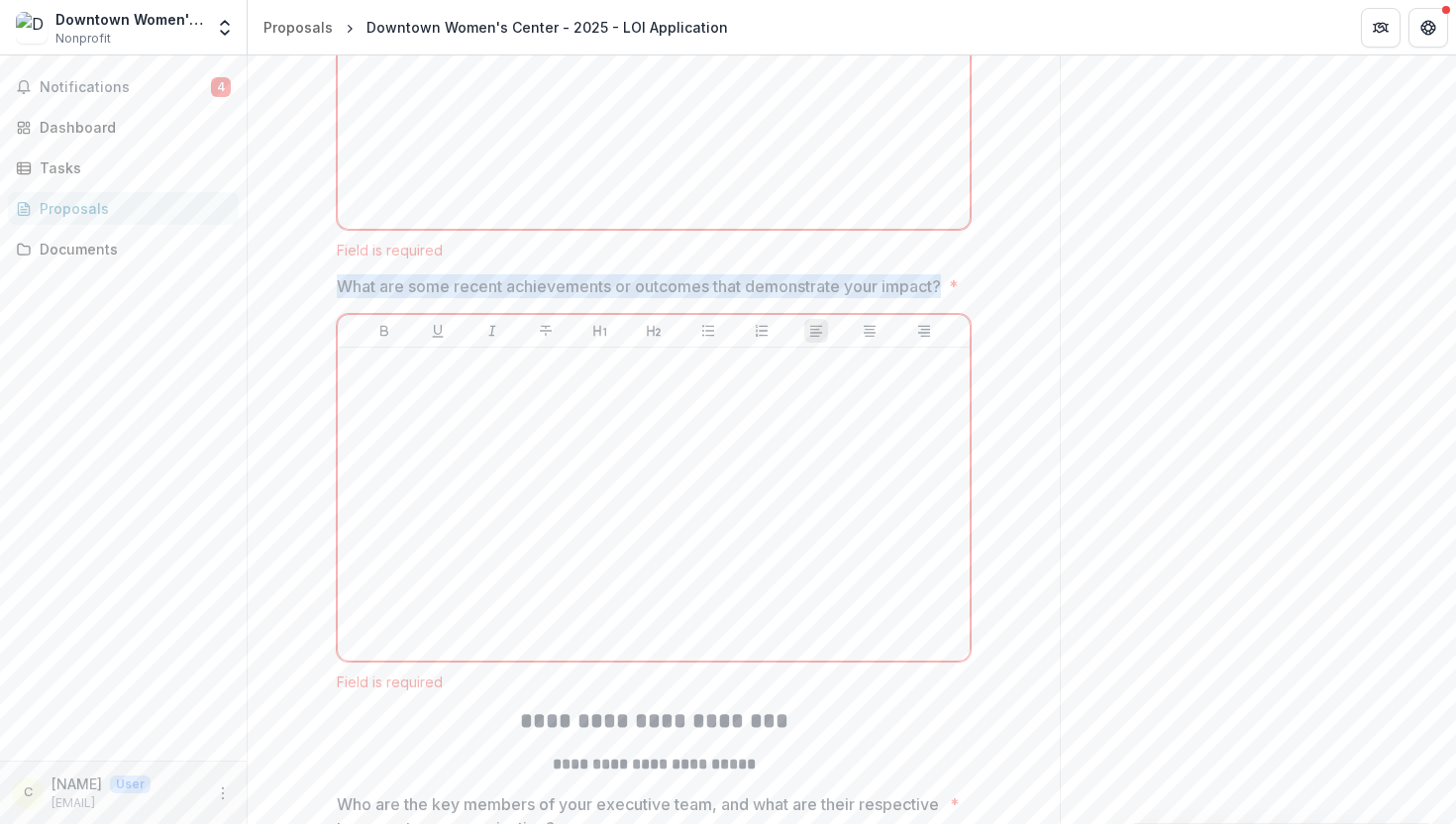 copy on "What are some recent achievements or outcomes that demonstrate your impact?" 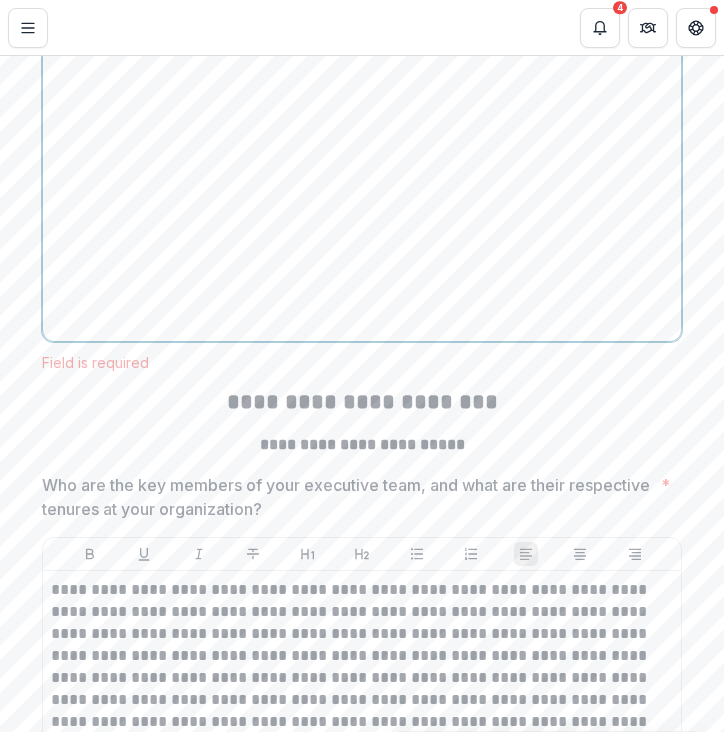 scroll, scrollTop: 6179, scrollLeft: 0, axis: vertical 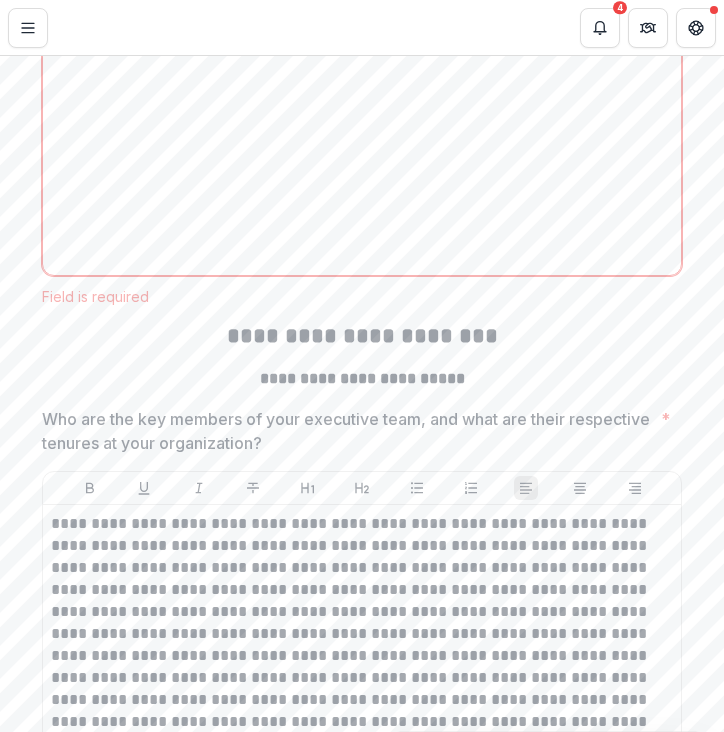 click on "**********" at bounding box center [362, 379] 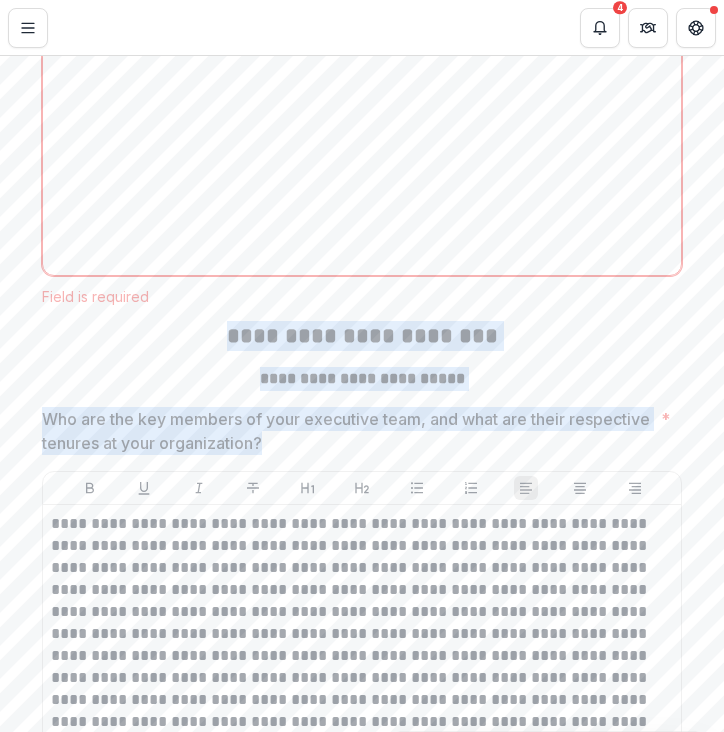 drag, startPoint x: 233, startPoint y: 383, endPoint x: 566, endPoint y: 483, distance: 347.69095 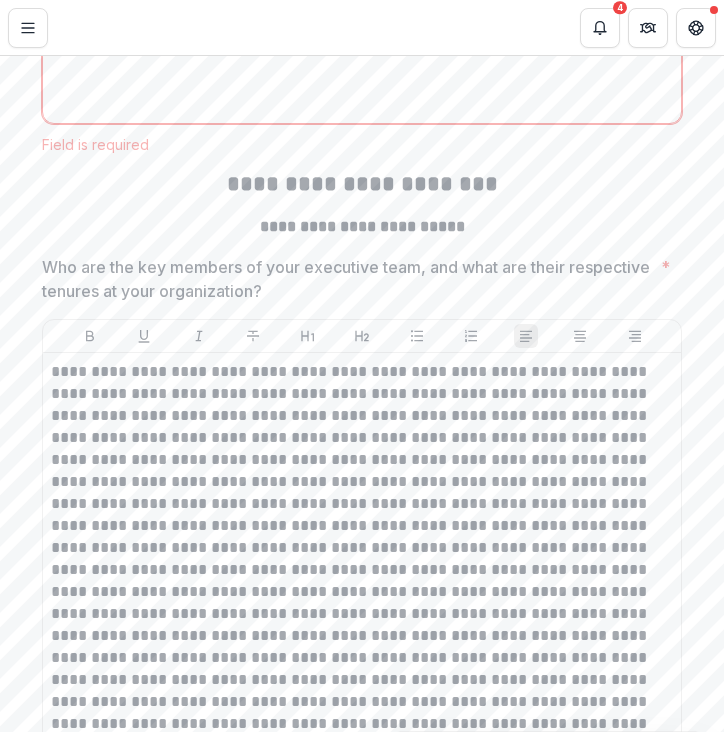 click on "**********" at bounding box center (362, 227) 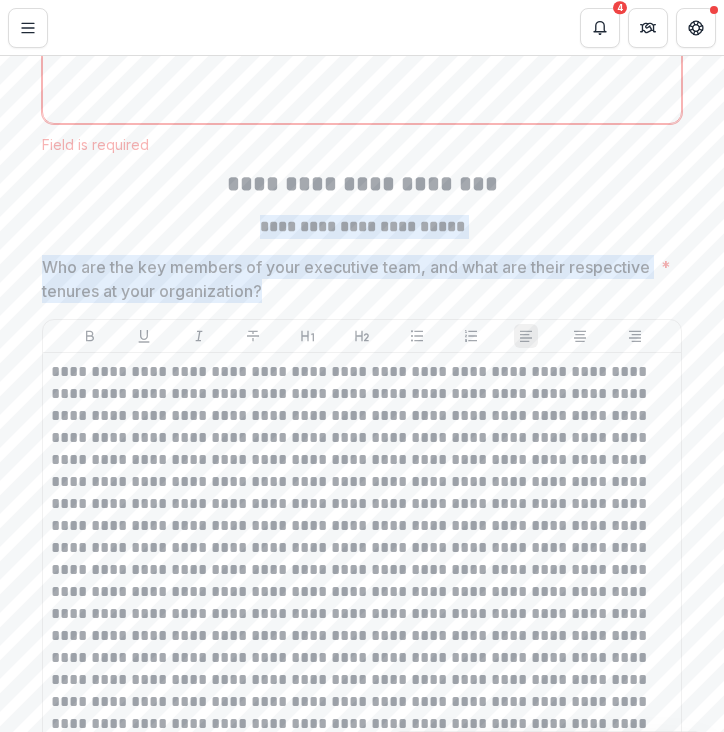 drag, startPoint x: 243, startPoint y: 274, endPoint x: 262, endPoint y: 335, distance: 63.89053 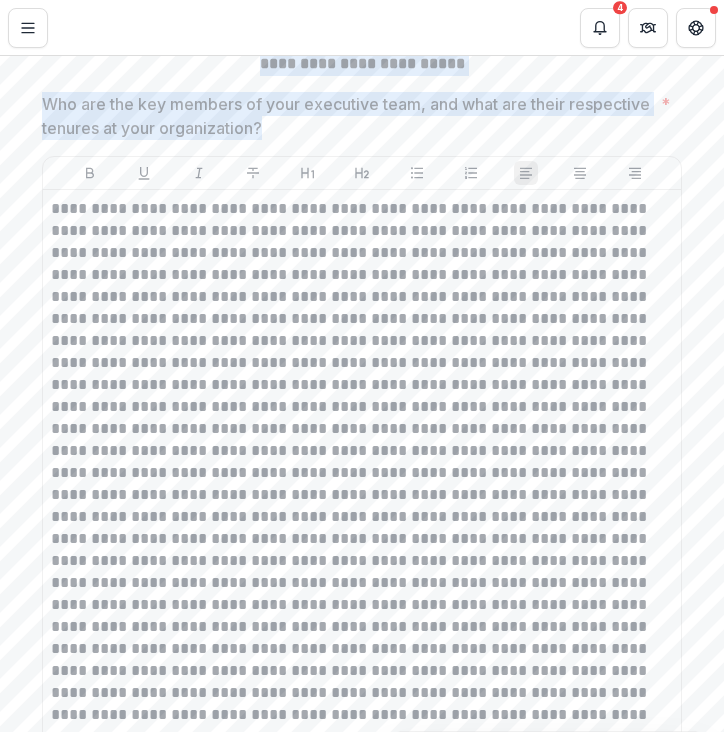 scroll, scrollTop: 6537, scrollLeft: 0, axis: vertical 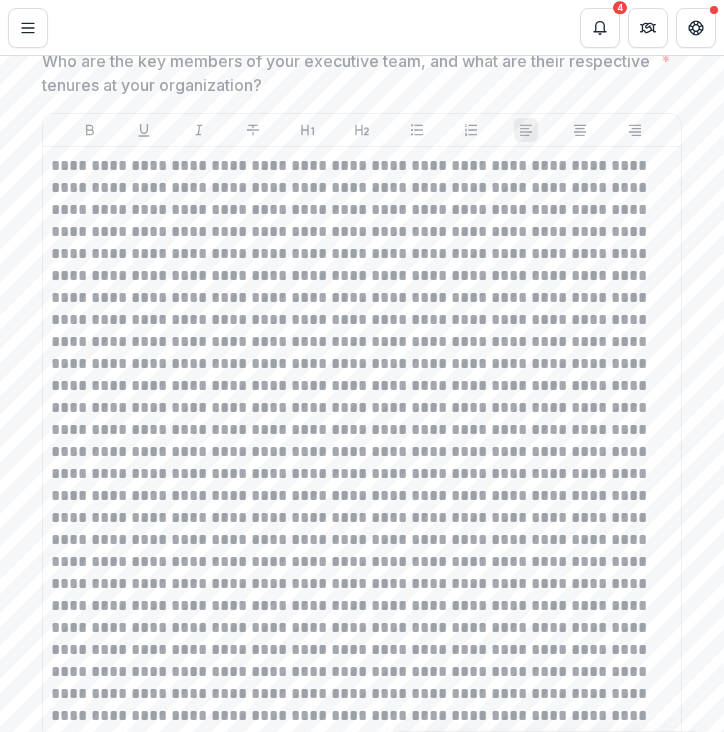 click at bounding box center (362, 109) 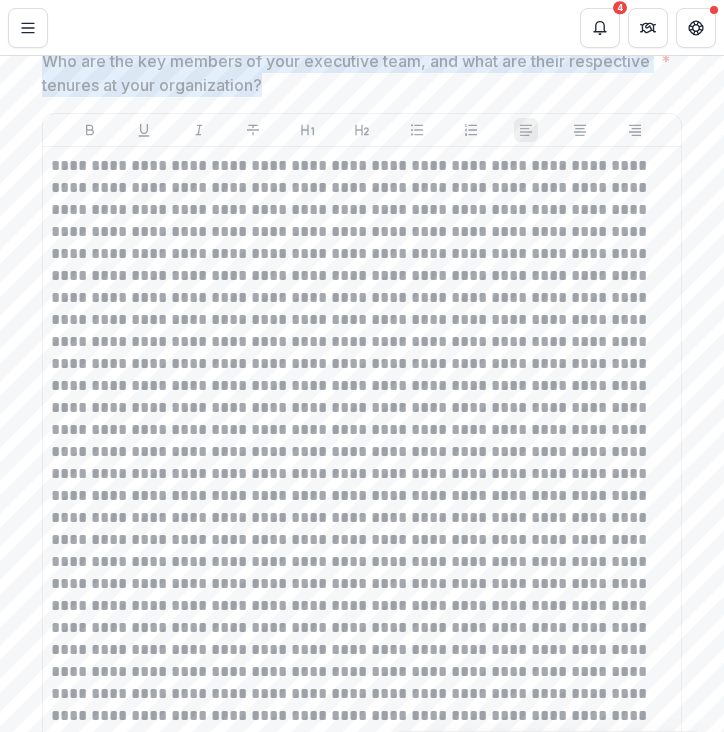 drag, startPoint x: 278, startPoint y: 135, endPoint x: 43, endPoint y: 117, distance: 235.68835 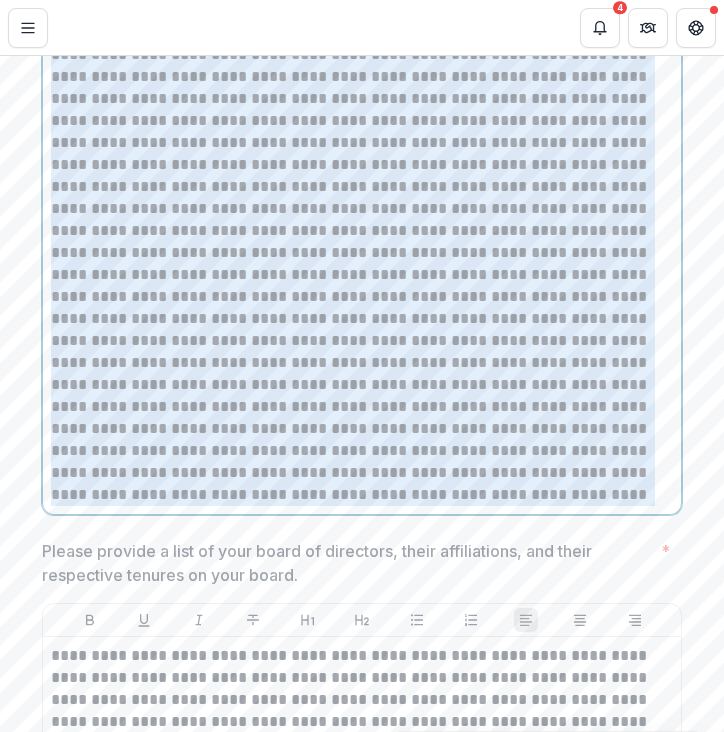 scroll, scrollTop: 8052, scrollLeft: 0, axis: vertical 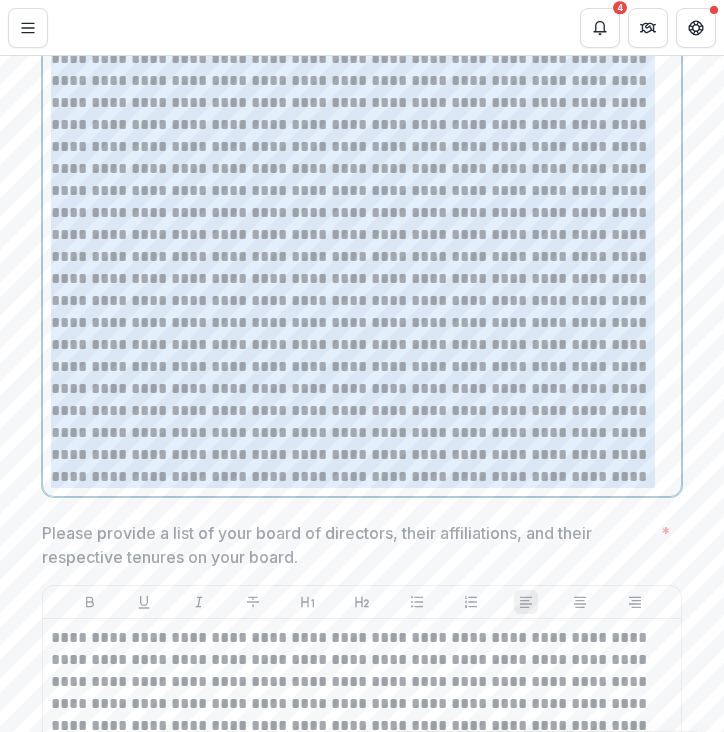 drag, startPoint x: 52, startPoint y: 210, endPoint x: 209, endPoint y: 519, distance: 346.59775 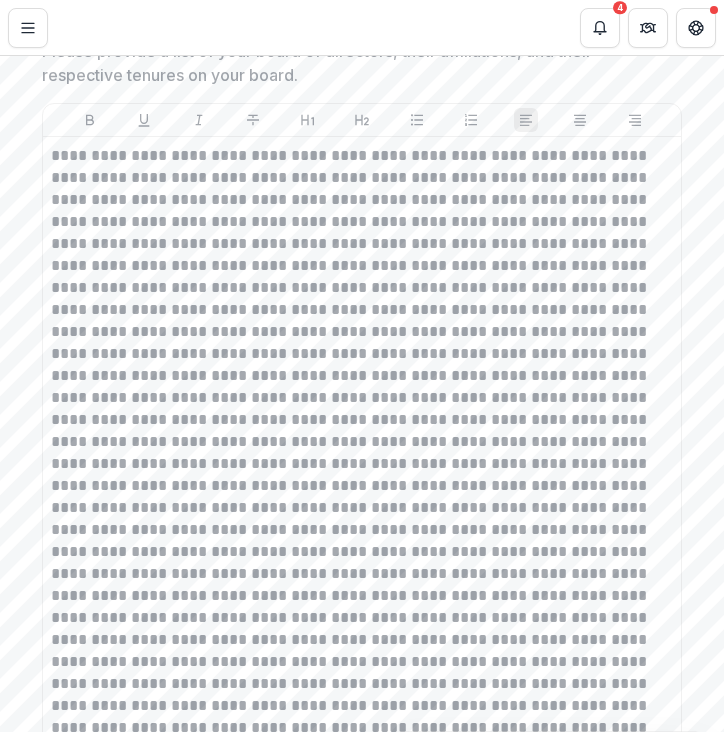 scroll, scrollTop: 8633, scrollLeft: 0, axis: vertical 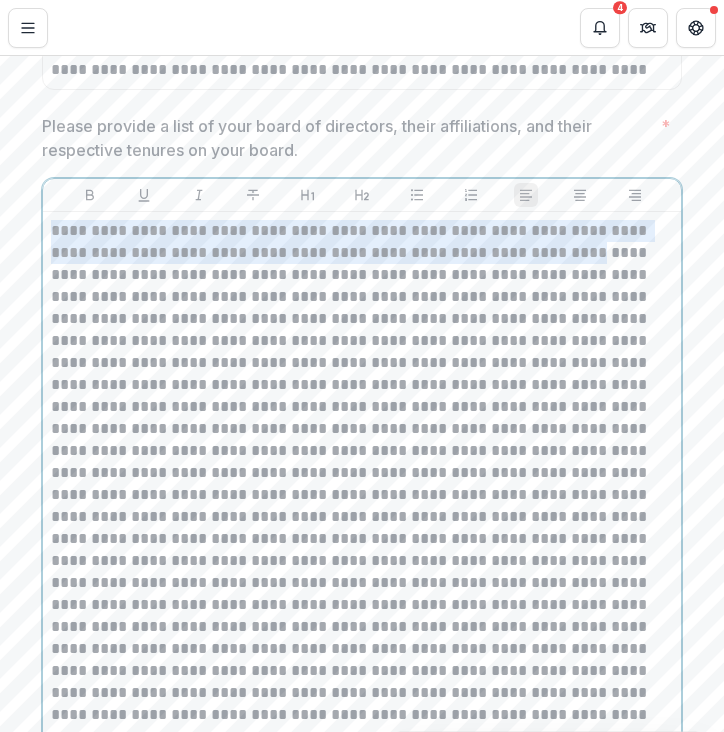 drag, startPoint x: 51, startPoint y: 107, endPoint x: 540, endPoint y: 307, distance: 528.31903 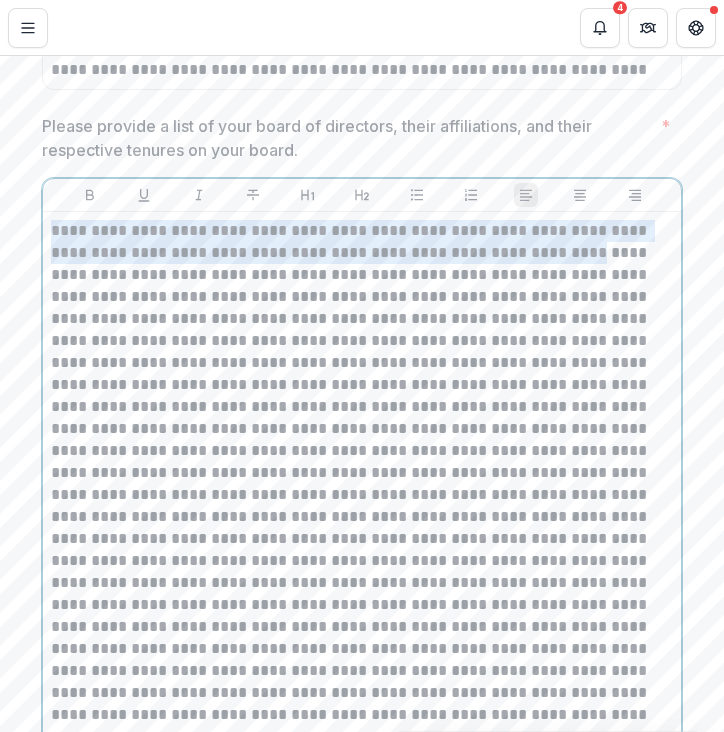 click at bounding box center [362, 583] 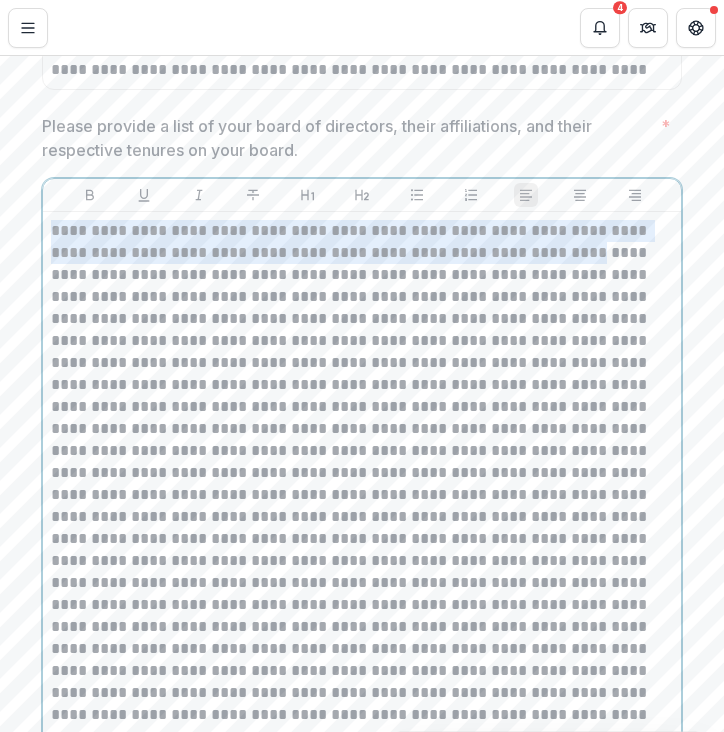 copy on "**********" 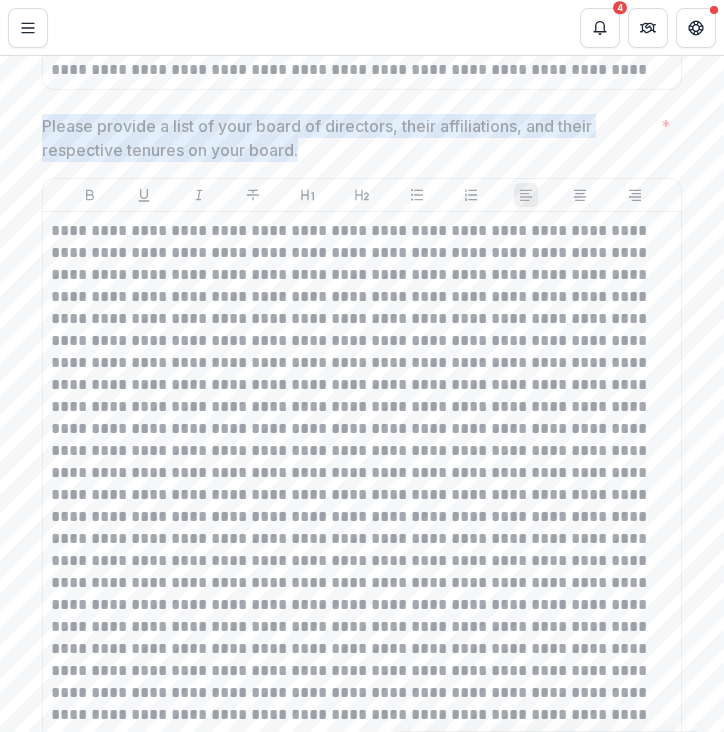 copy on "Please provide a list of your board of directors, their affiliations, and their respective tenures on your board." 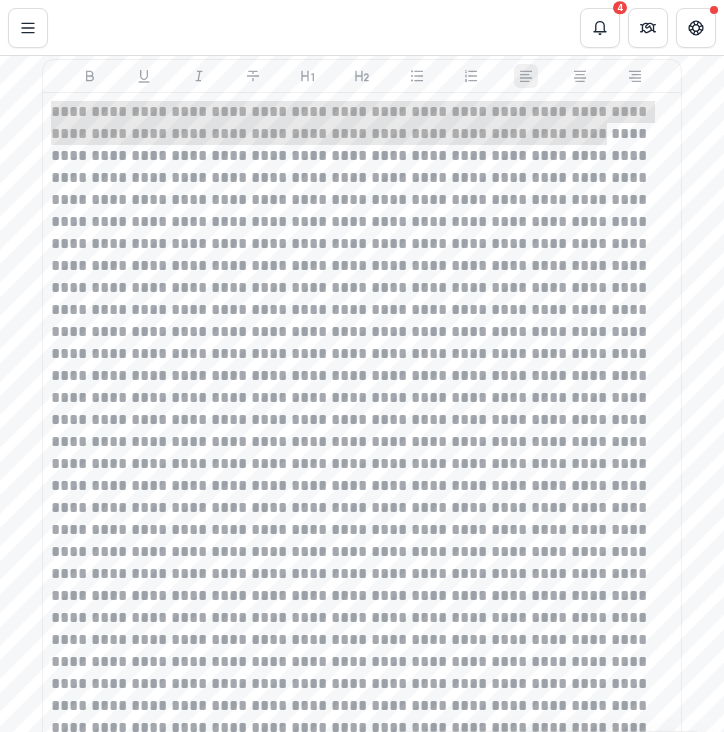 scroll, scrollTop: 8583, scrollLeft: 0, axis: vertical 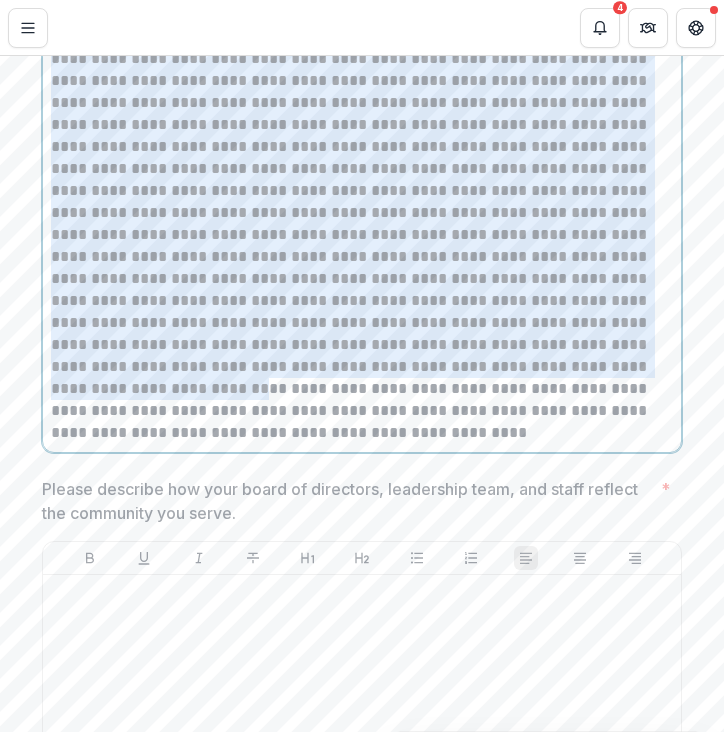 drag, startPoint x: 544, startPoint y: 179, endPoint x: 527, endPoint y: 402, distance: 223.64705 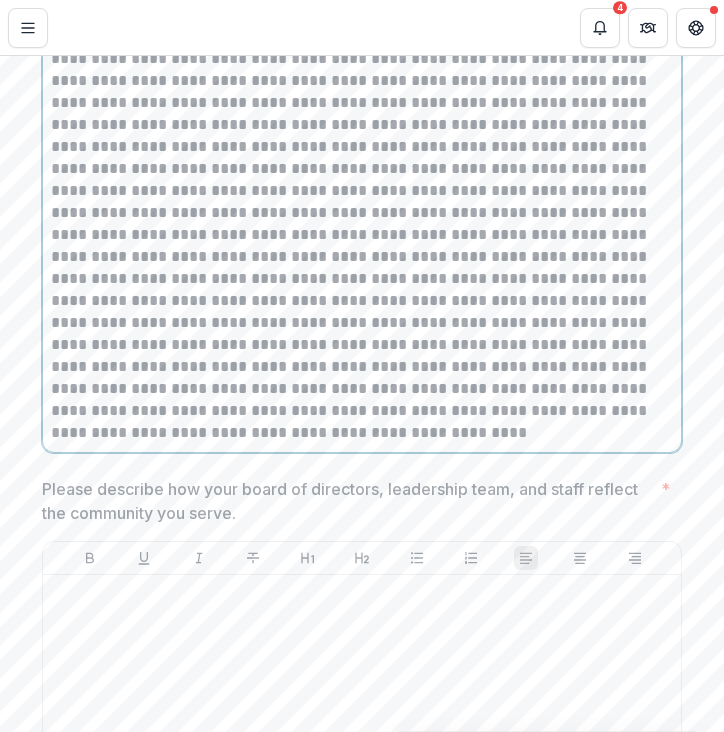 click at bounding box center (362, 81) 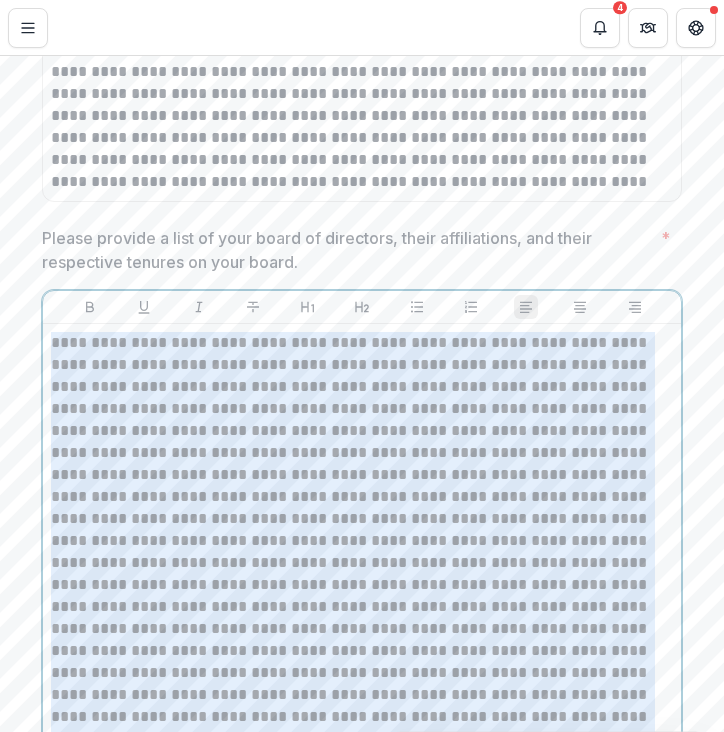 scroll, scrollTop: 8337, scrollLeft: 0, axis: vertical 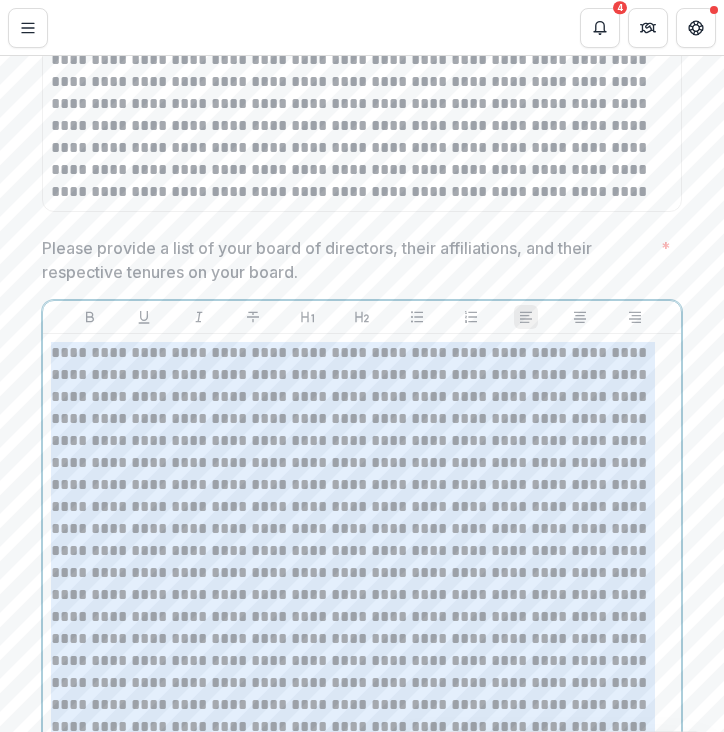 copy on "**********" 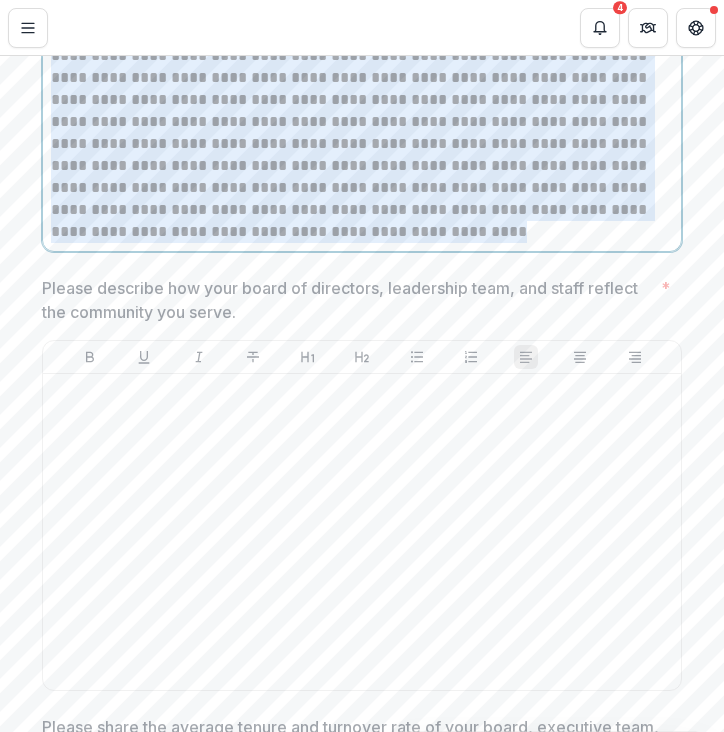 scroll, scrollTop: 9176, scrollLeft: 0, axis: vertical 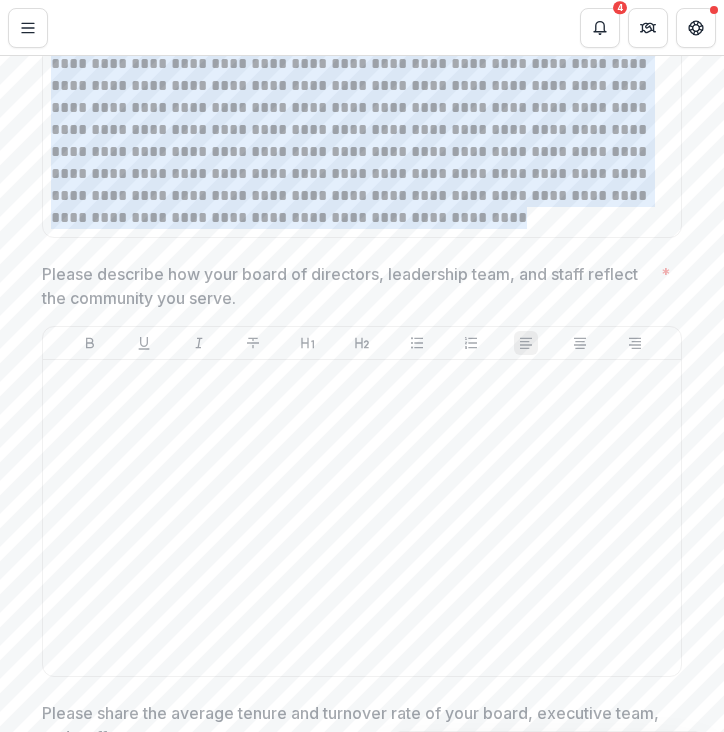 click on "Please describe how your board of directors, leadership team, and staff reflect the community you serve." at bounding box center (347, 286) 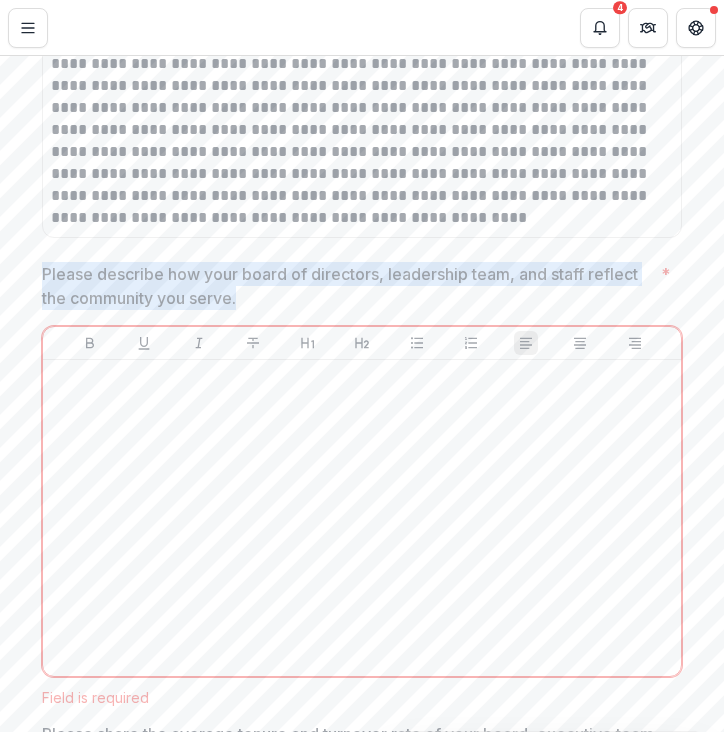 drag, startPoint x: 258, startPoint y: 345, endPoint x: 41, endPoint y: 326, distance: 217.83022 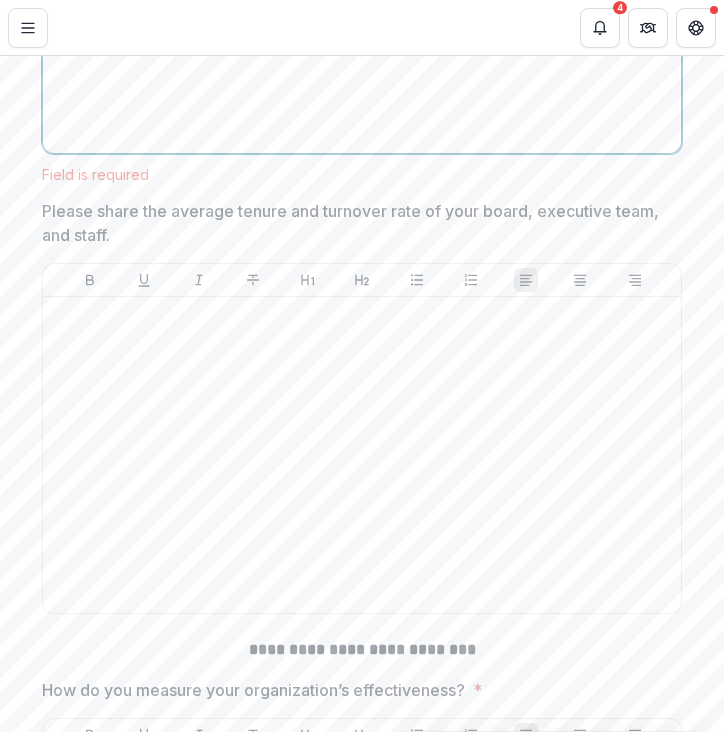 scroll, scrollTop: 9706, scrollLeft: 0, axis: vertical 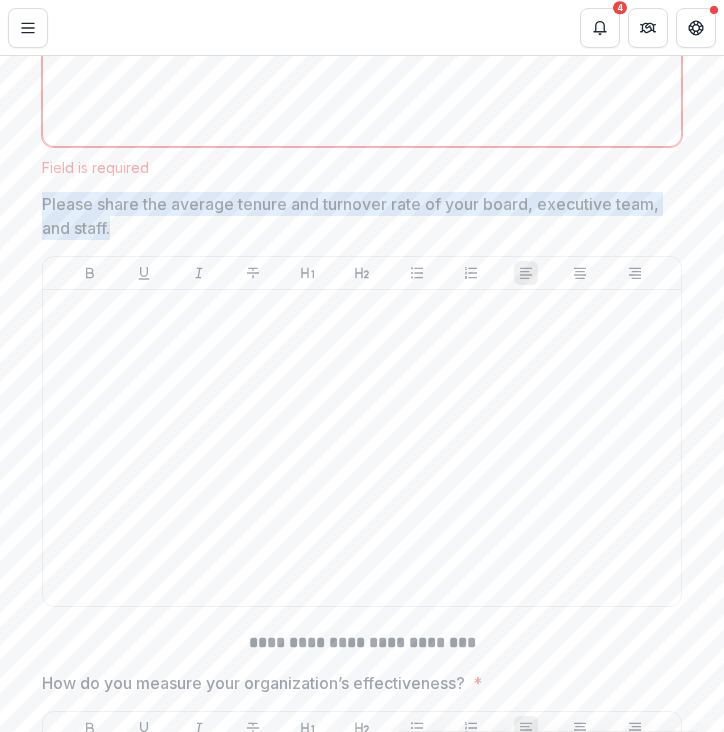 drag, startPoint x: 113, startPoint y: 281, endPoint x: 22, endPoint y: 256, distance: 94.371605 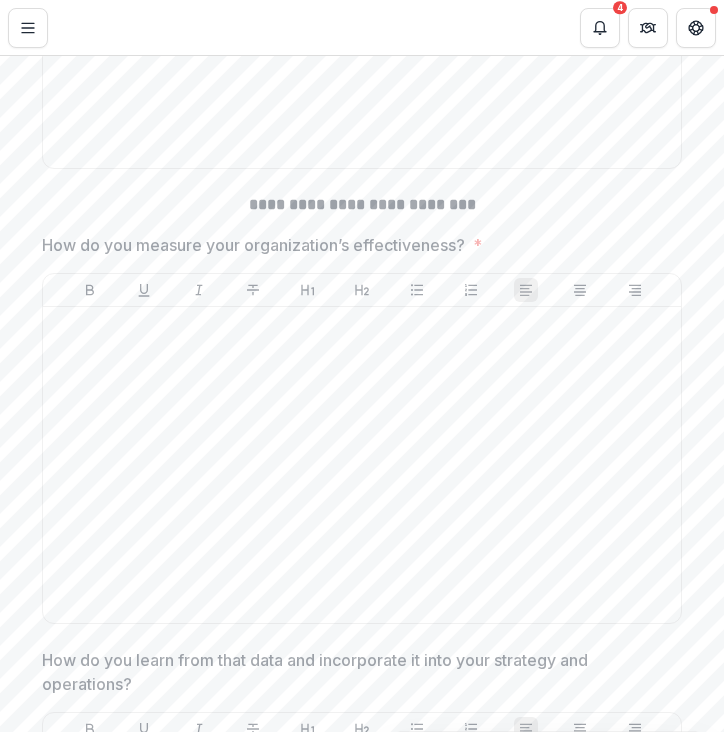 scroll, scrollTop: 10177, scrollLeft: 0, axis: vertical 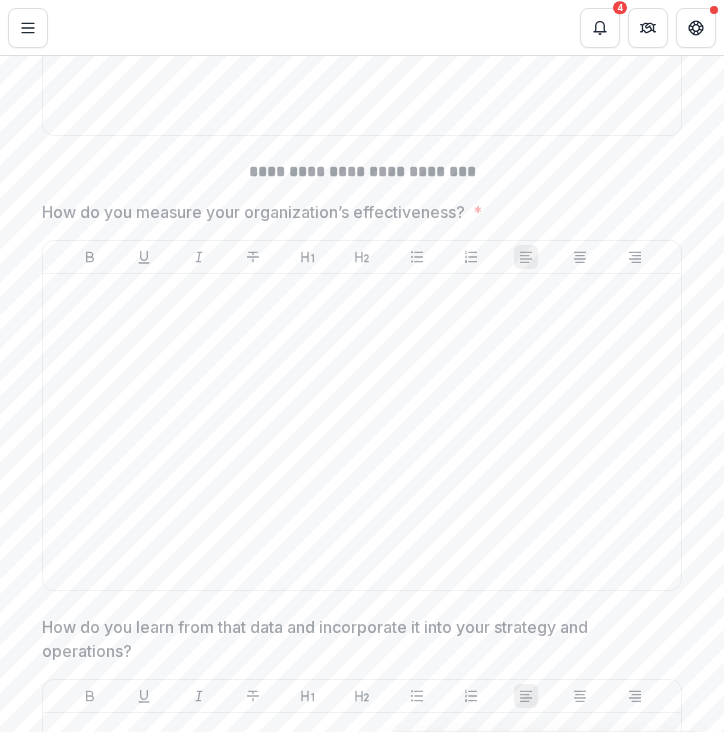 click on "How do you measure your organization’s effectiveness?" at bounding box center (253, 212) 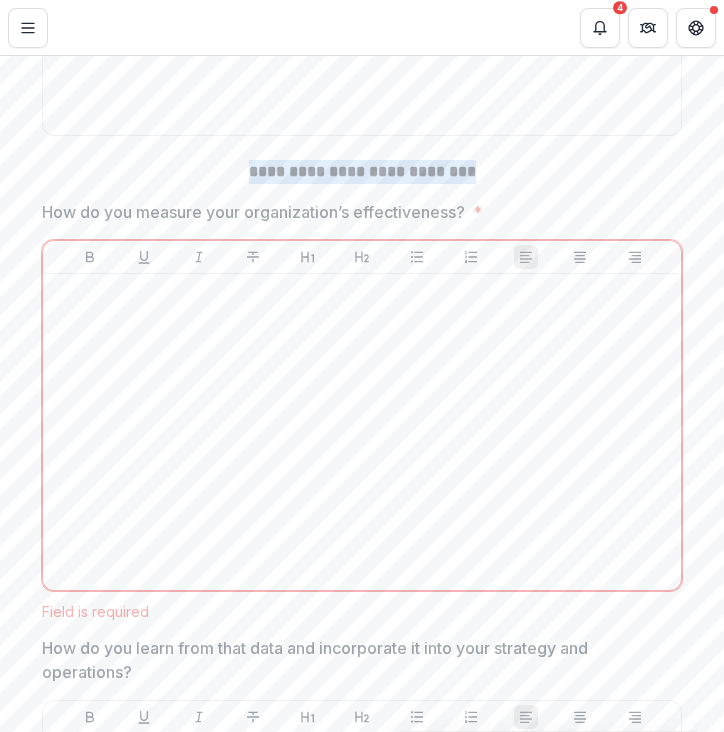drag, startPoint x: 245, startPoint y: 216, endPoint x: 516, endPoint y: 231, distance: 271.41483 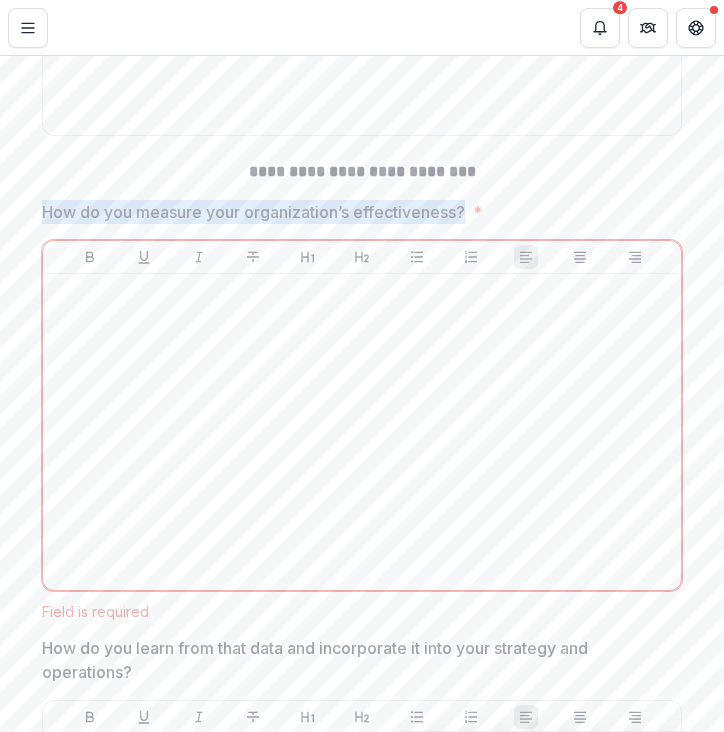 drag, startPoint x: 469, startPoint y: 258, endPoint x: 42, endPoint y: 261, distance: 427.01053 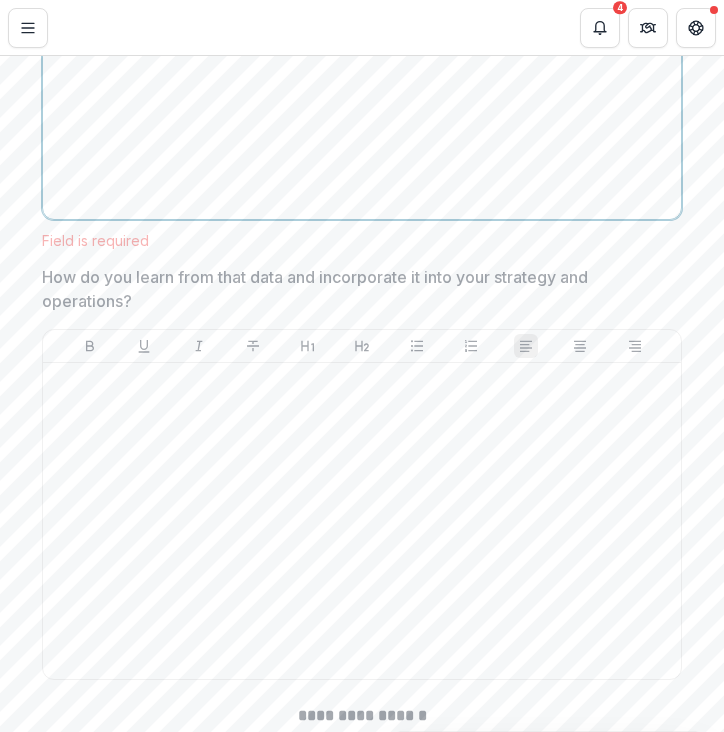 scroll, scrollTop: 10562, scrollLeft: 0, axis: vertical 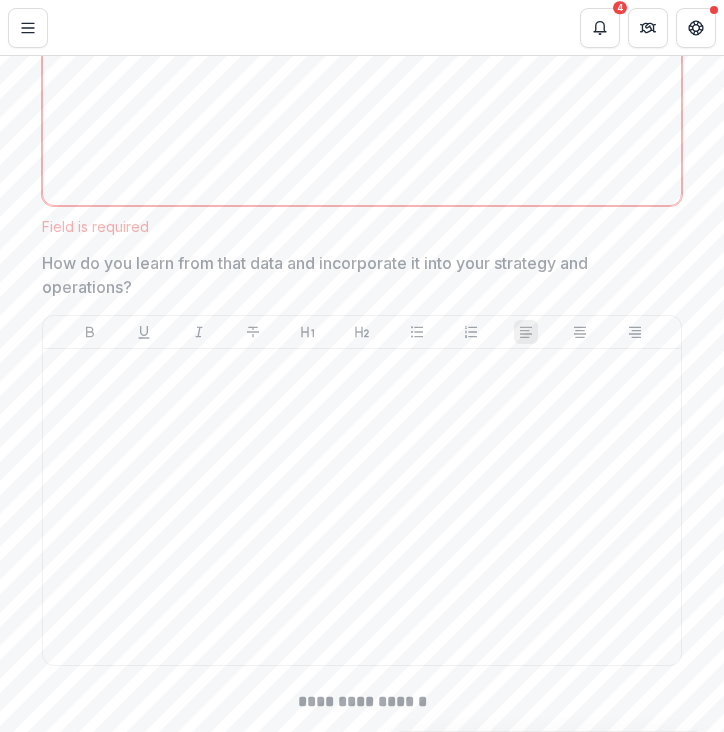 click on "How do you learn from that data and incorporate it into your strategy and operations?" at bounding box center (356, 275) 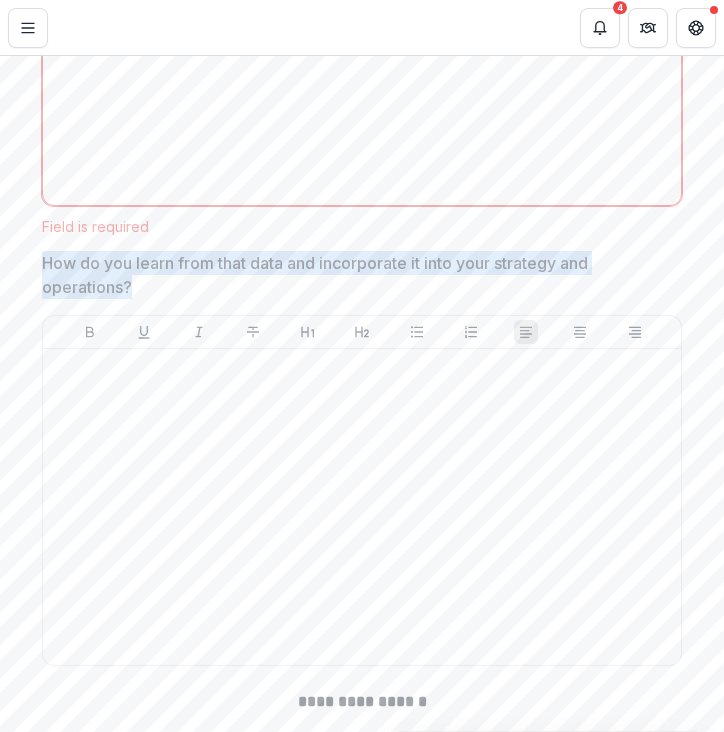 drag, startPoint x: 132, startPoint y: 334, endPoint x: 19, endPoint y: 319, distance: 113.99123 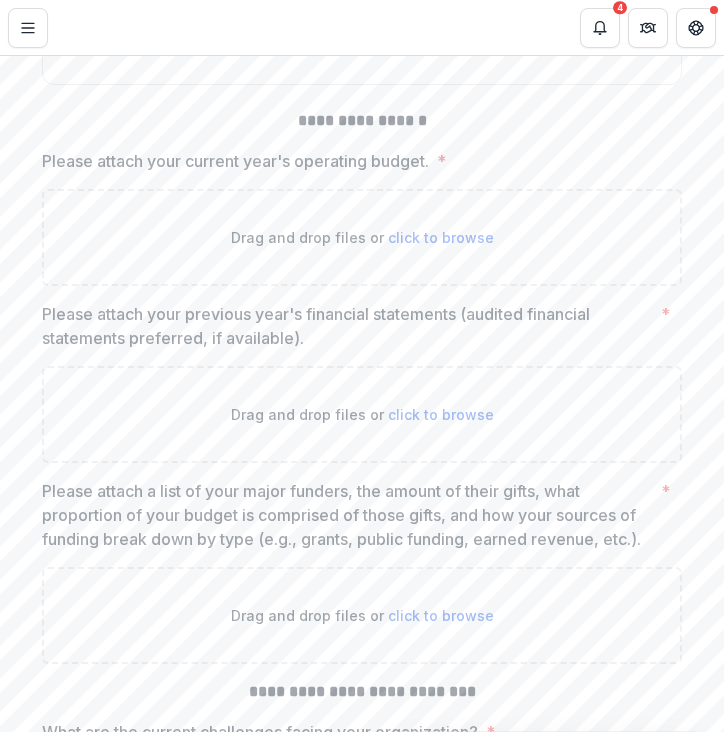 scroll, scrollTop: 11148, scrollLeft: 0, axis: vertical 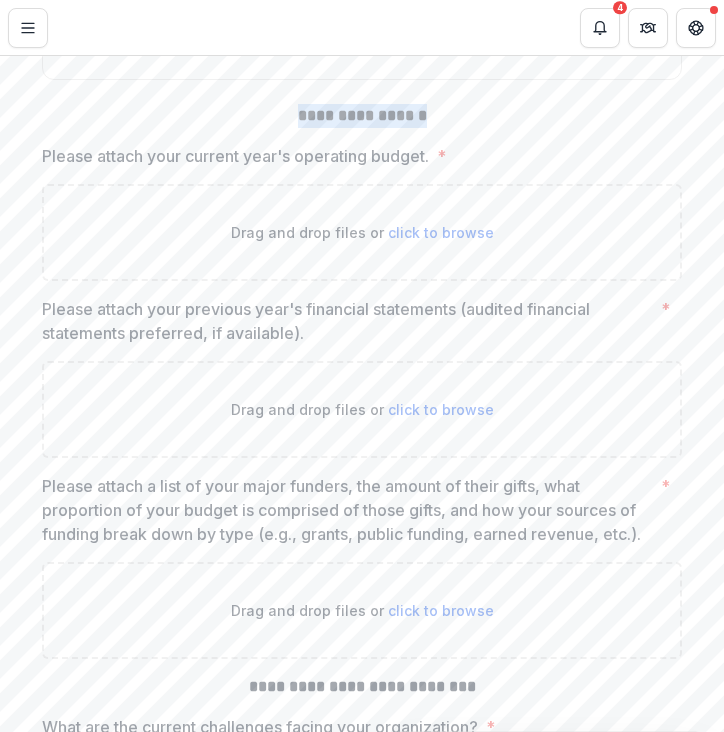 drag, startPoint x: 290, startPoint y: 159, endPoint x: 458, endPoint y: 165, distance: 168.1071 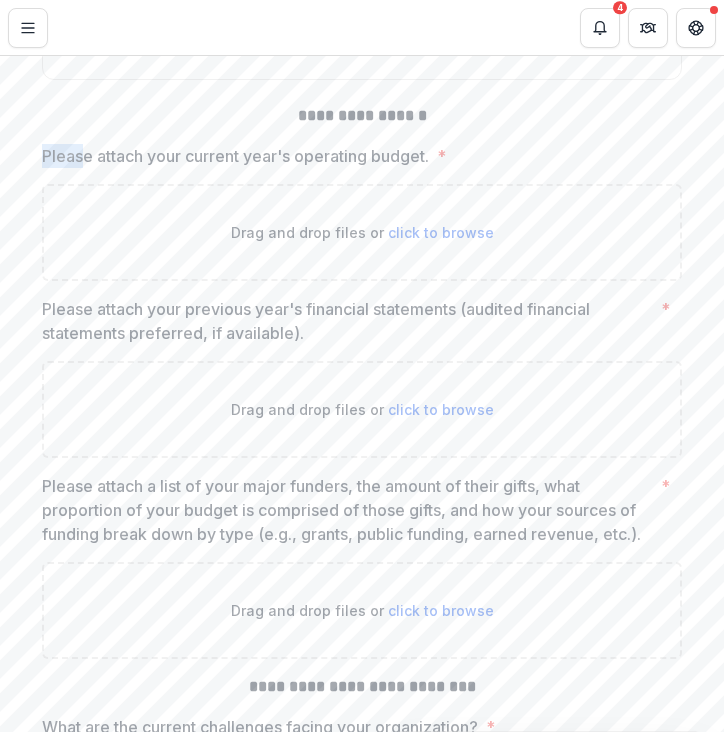 drag, startPoint x: 40, startPoint y: 198, endPoint x: 274, endPoint y: 218, distance: 234.85315 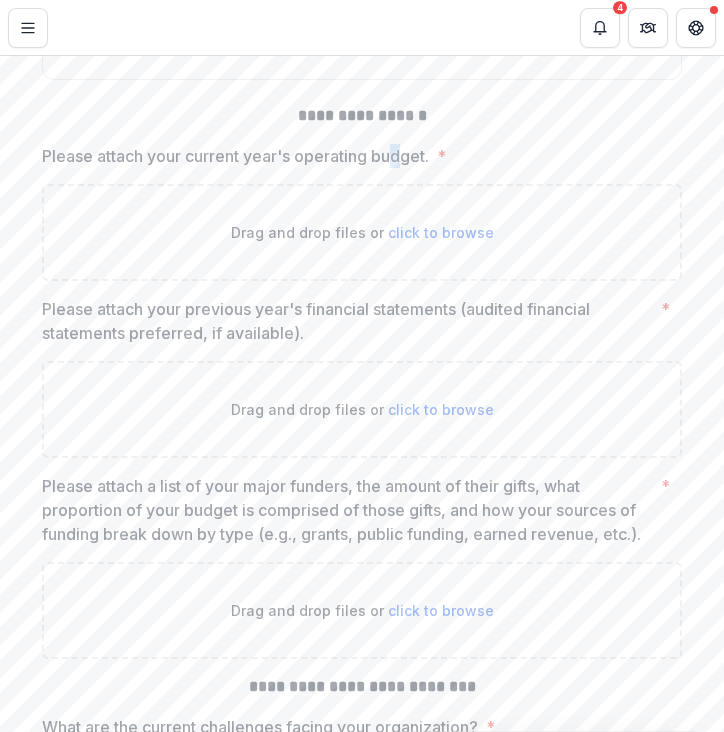 drag, startPoint x: 395, startPoint y: 207, endPoint x: 414, endPoint y: 203, distance: 19.416489 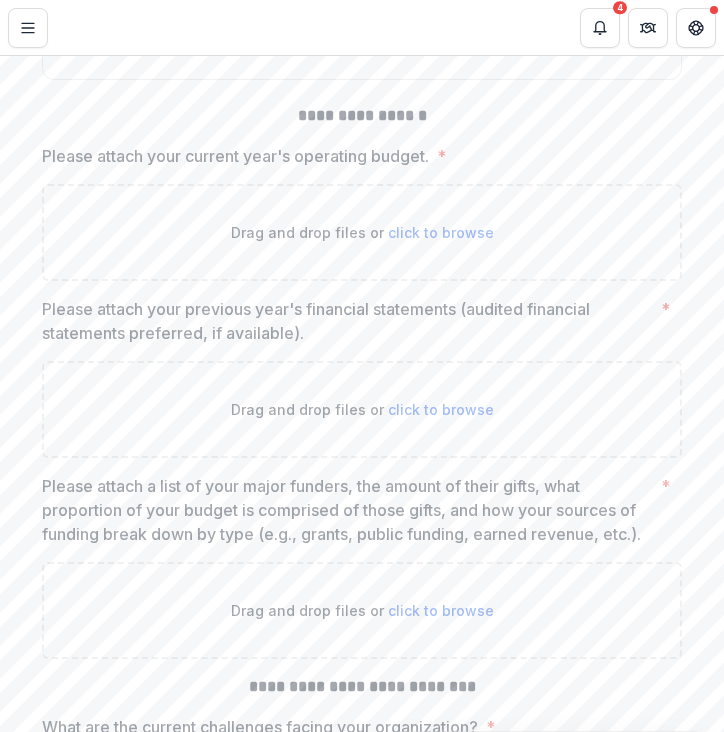 click on "Please attach your current year's operating budget." at bounding box center (235, 156) 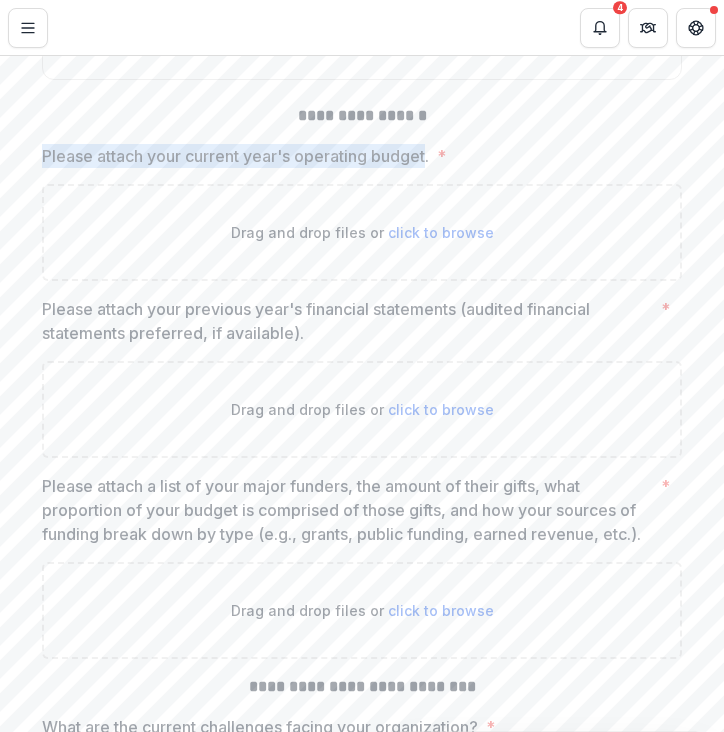 drag, startPoint x: 427, startPoint y: 203, endPoint x: 23, endPoint y: 215, distance: 404.1782 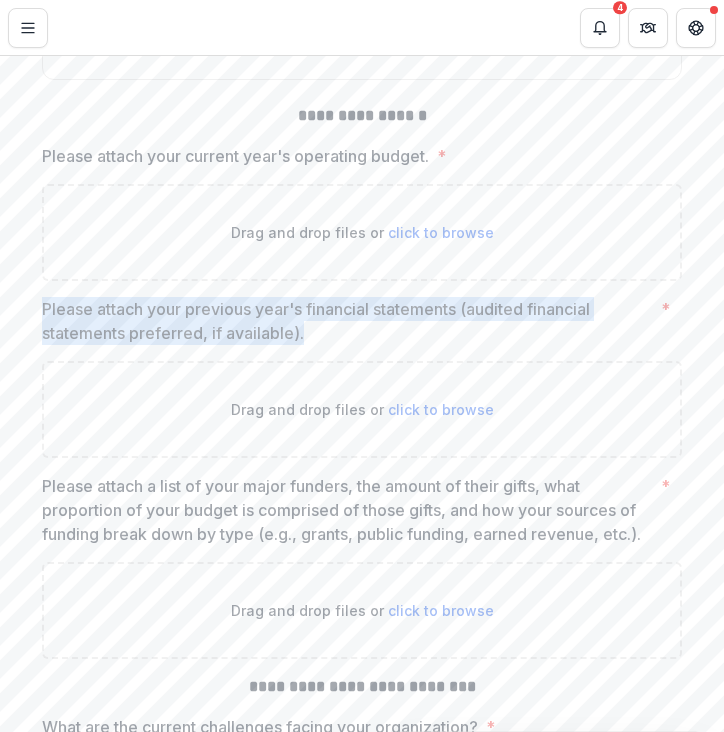 drag, startPoint x: 34, startPoint y: 355, endPoint x: 315, endPoint y: 378, distance: 281.9397 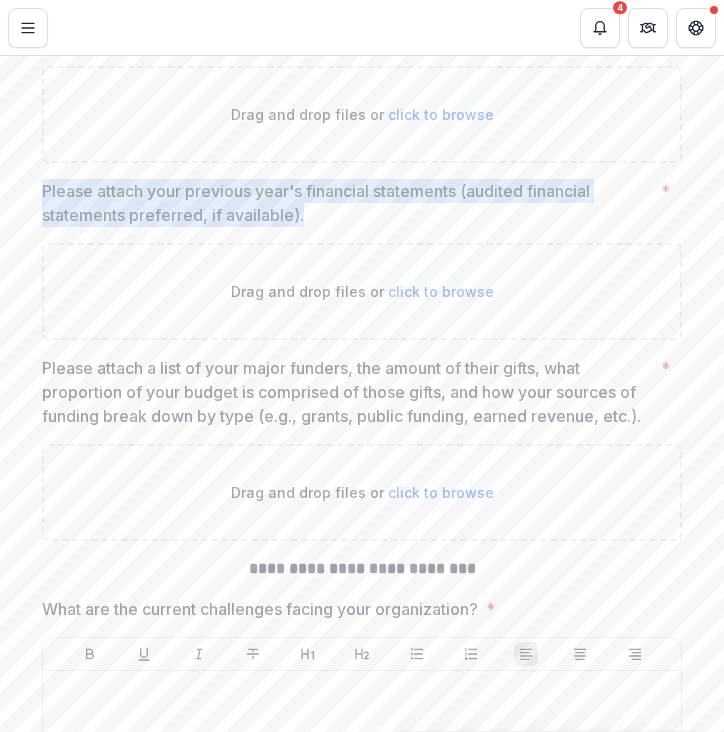 scroll, scrollTop: 11337, scrollLeft: 0, axis: vertical 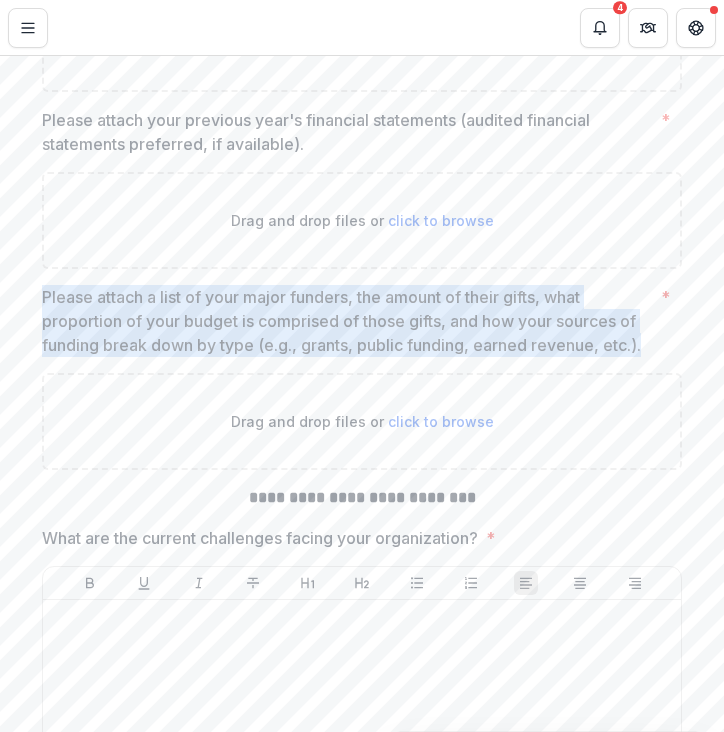 drag, startPoint x: 37, startPoint y: 336, endPoint x: 648, endPoint y: 400, distance: 614.3427 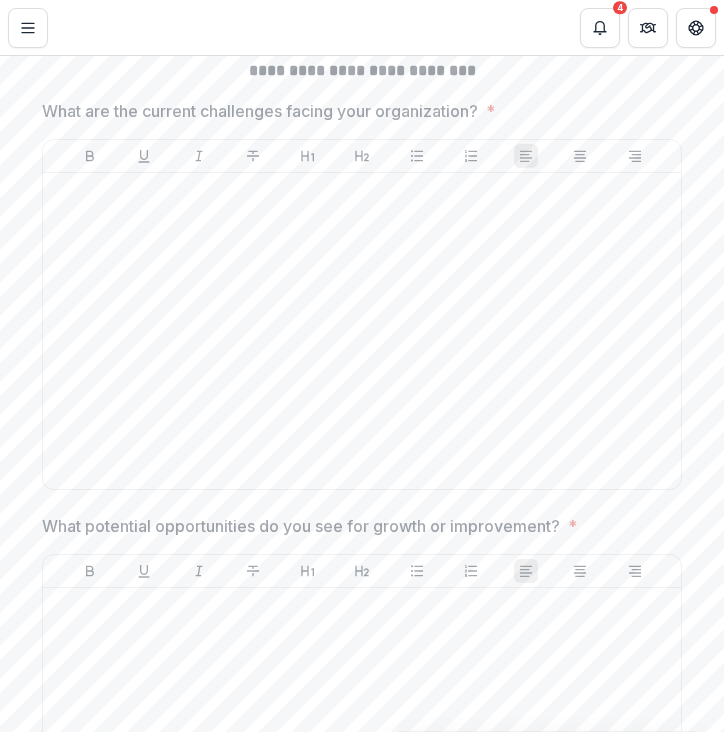scroll, scrollTop: 11772, scrollLeft: 0, axis: vertical 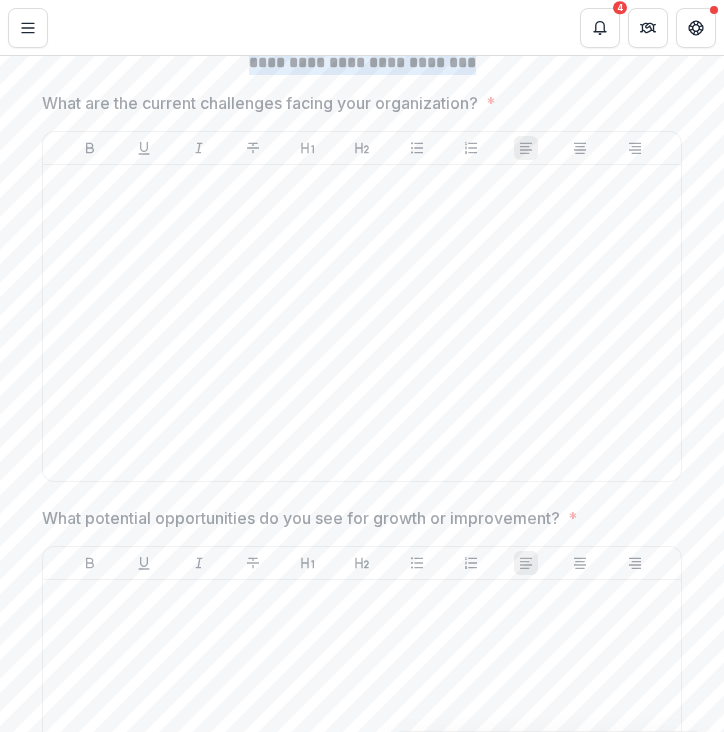 drag, startPoint x: 240, startPoint y: 108, endPoint x: 504, endPoint y: 121, distance: 264.3199 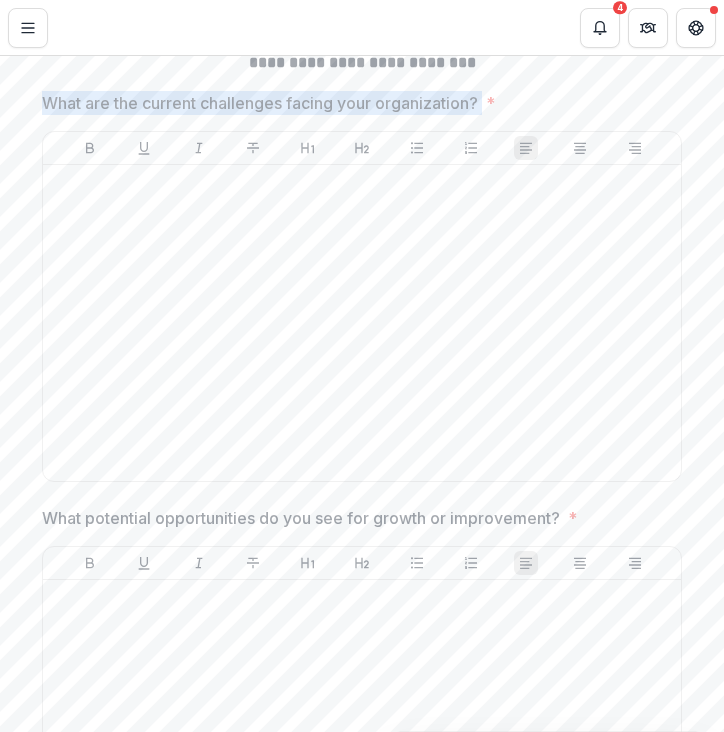 drag, startPoint x: 41, startPoint y: 150, endPoint x: 486, endPoint y: 161, distance: 445.13593 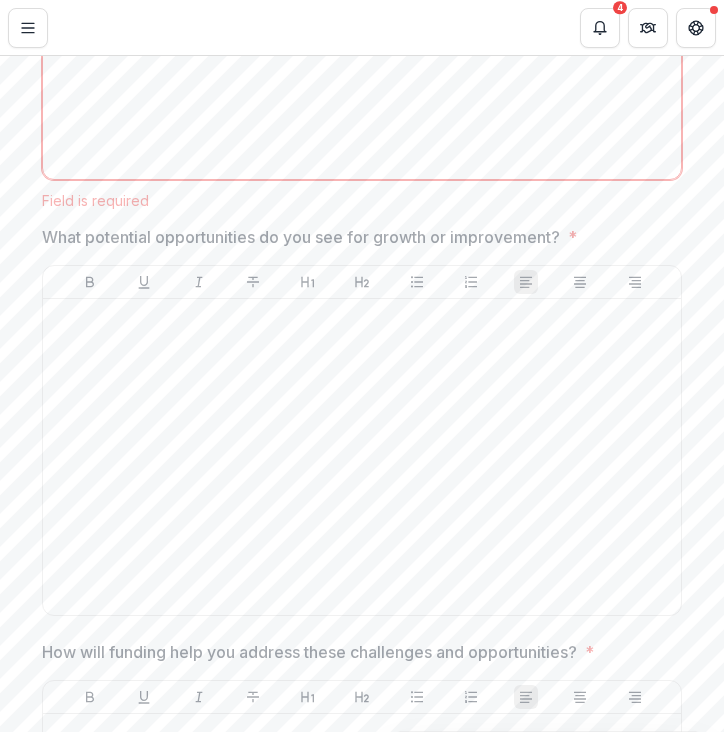 scroll, scrollTop: 12131, scrollLeft: 0, axis: vertical 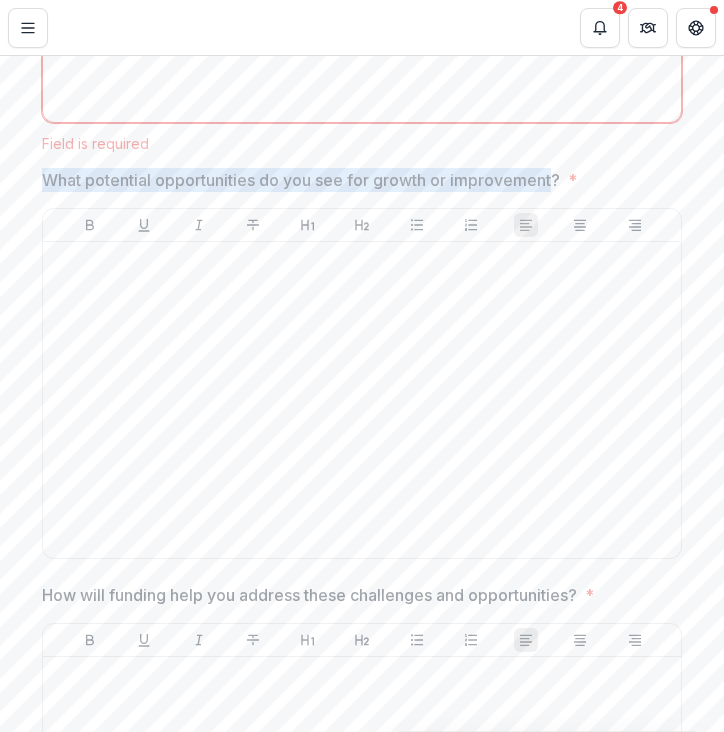 drag, startPoint x: 553, startPoint y: 227, endPoint x: 45, endPoint y: 227, distance: 508 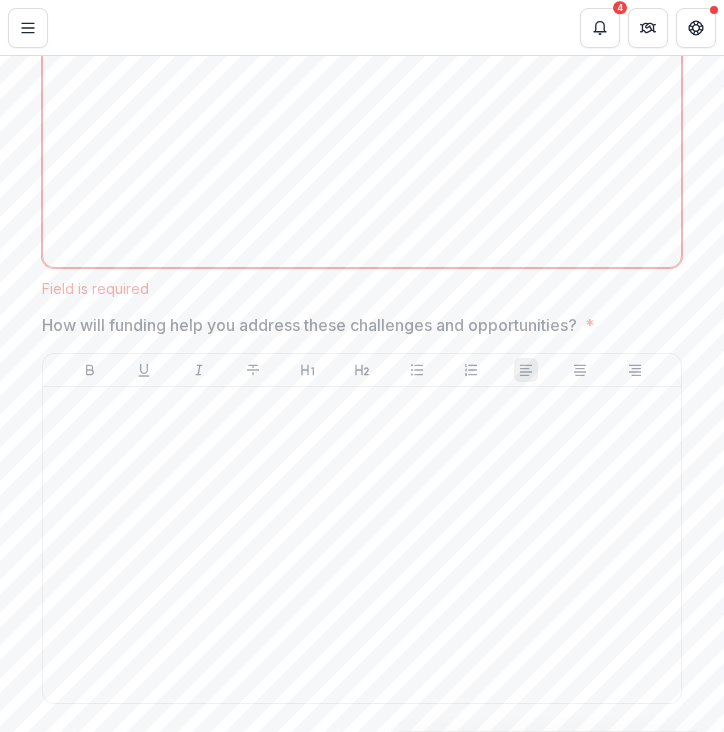 scroll, scrollTop: 12473, scrollLeft: 0, axis: vertical 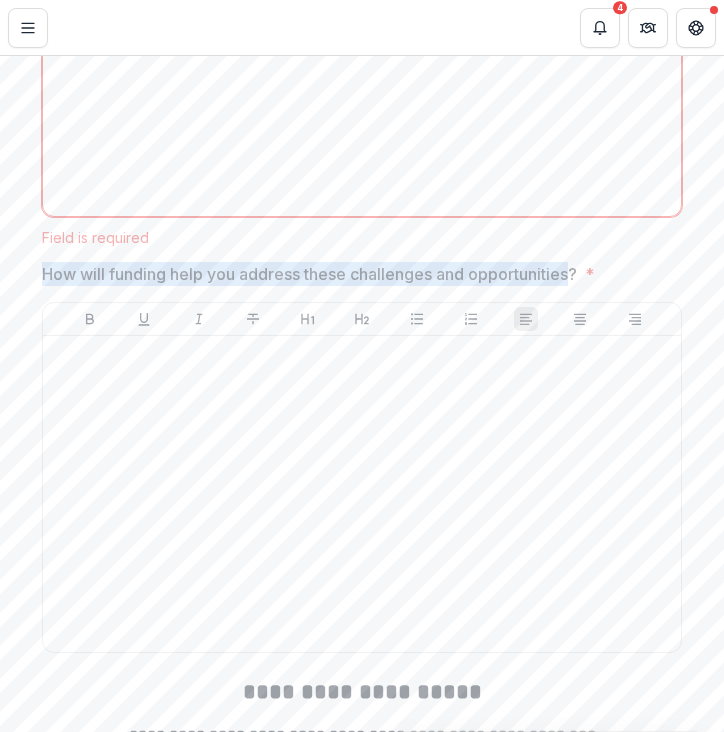 drag, startPoint x: 37, startPoint y: 315, endPoint x: 576, endPoint y: 326, distance: 539.11224 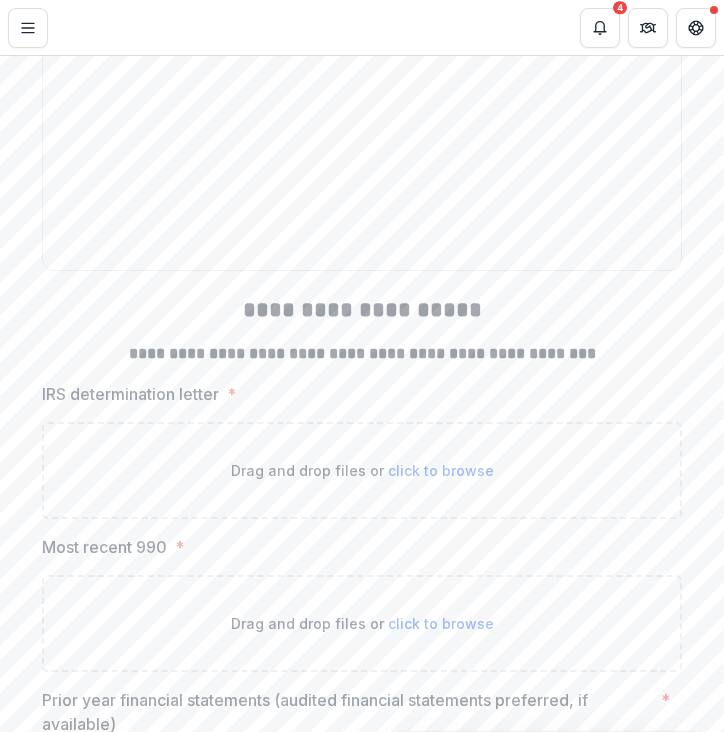 scroll, scrollTop: 12940, scrollLeft: 0, axis: vertical 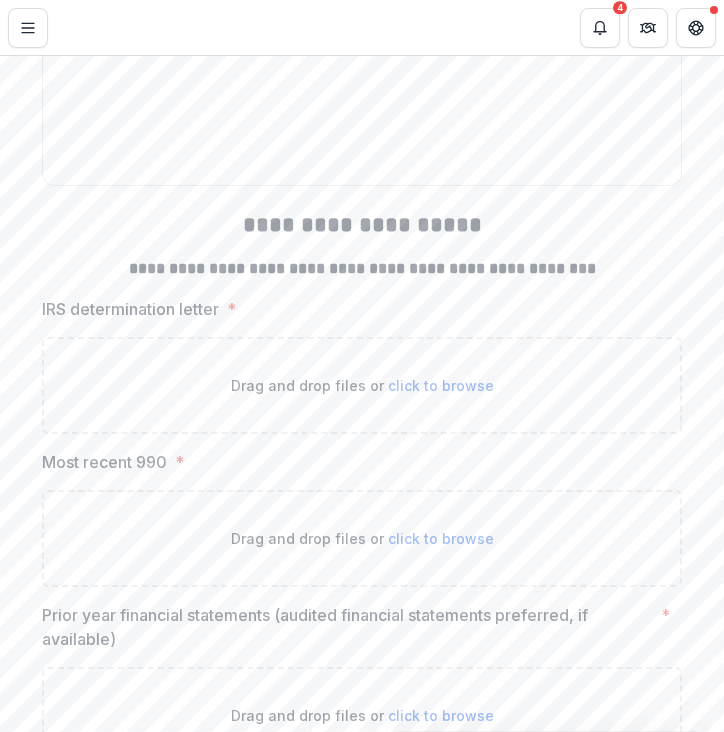 click on "**********" at bounding box center [362, 225] 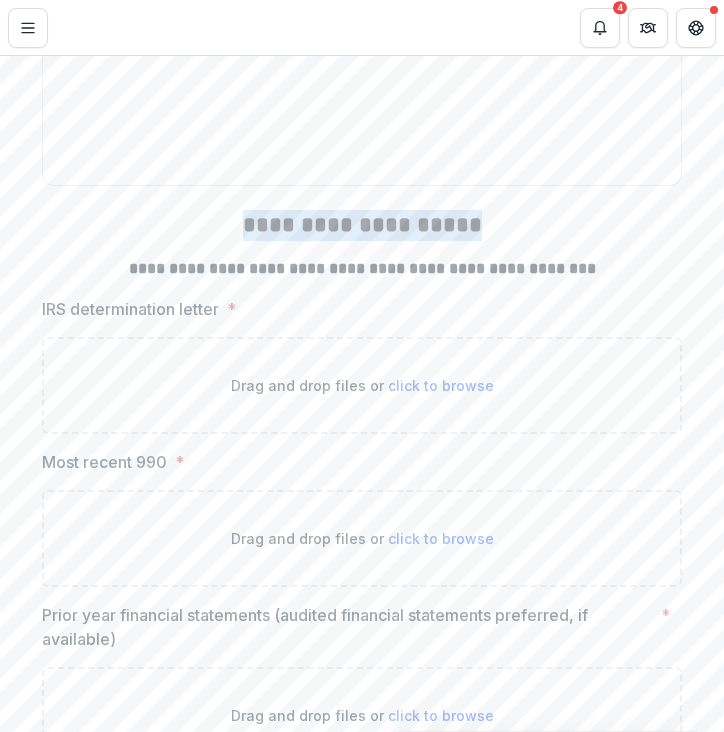 drag, startPoint x: 228, startPoint y: 278, endPoint x: 529, endPoint y: 275, distance: 301.01495 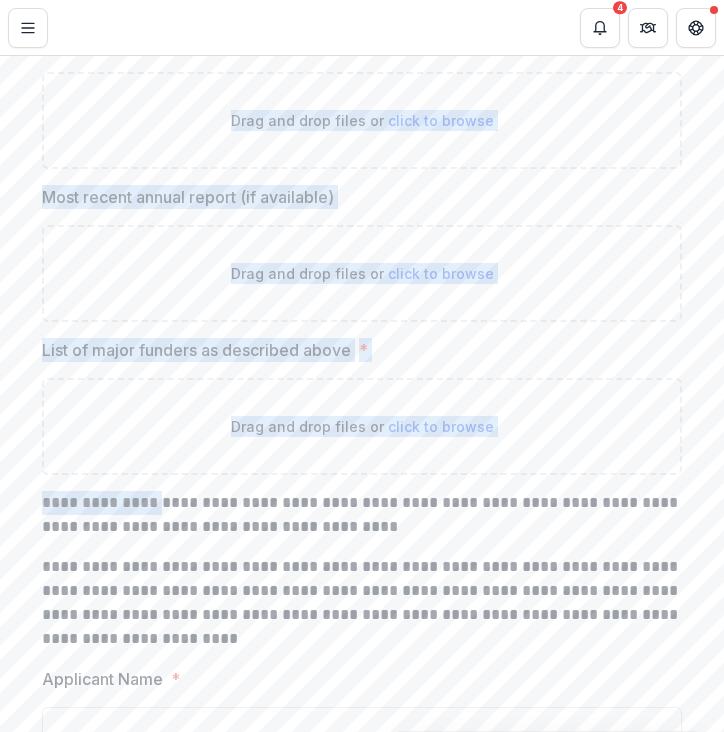 scroll, scrollTop: 13537, scrollLeft: 0, axis: vertical 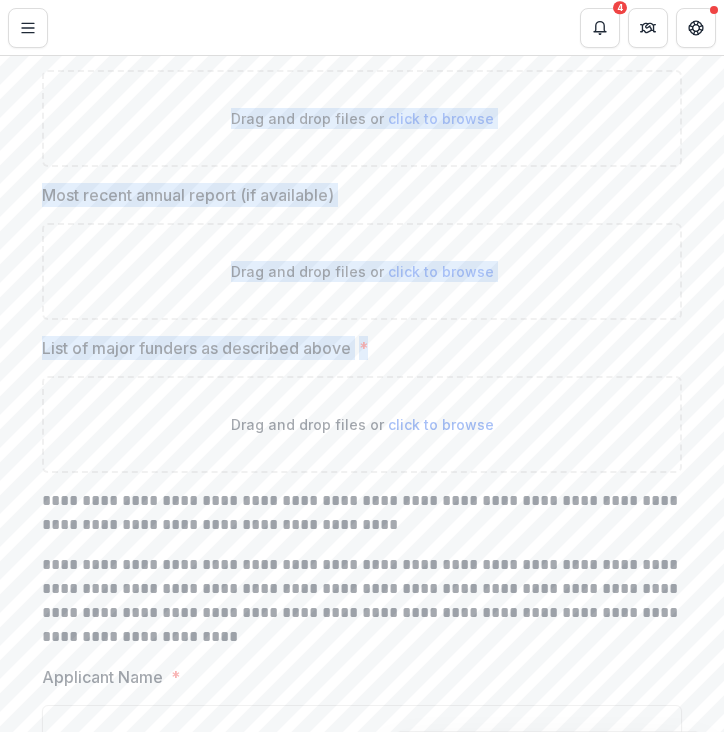 drag, startPoint x: 34, startPoint y: 352, endPoint x: 369, endPoint y: 399, distance: 338.28094 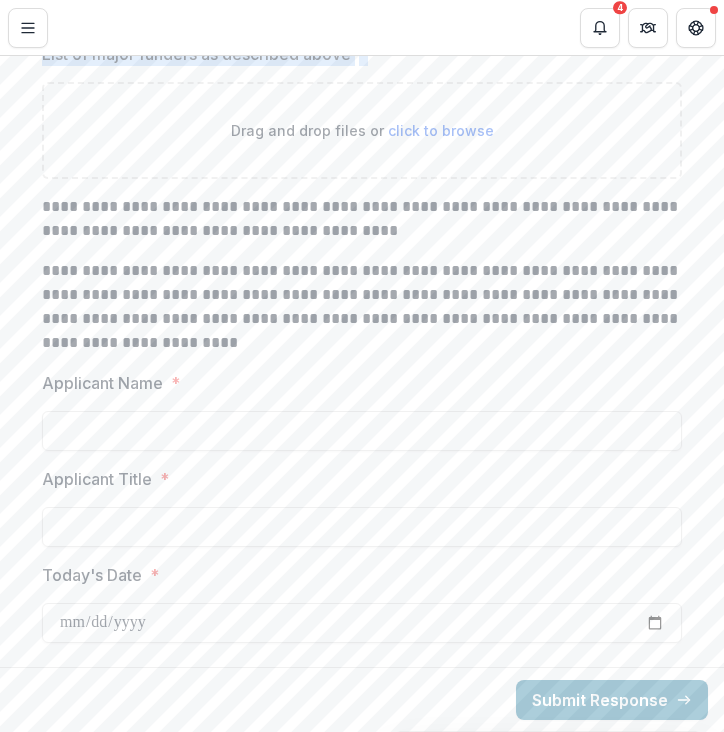 scroll, scrollTop: 13879, scrollLeft: 0, axis: vertical 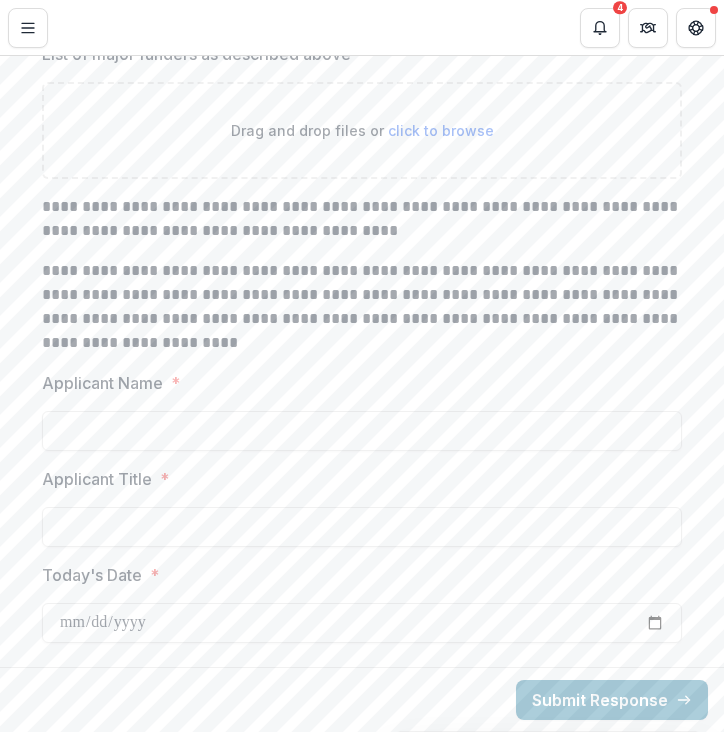 click on "**********" at bounding box center [362, -6292] 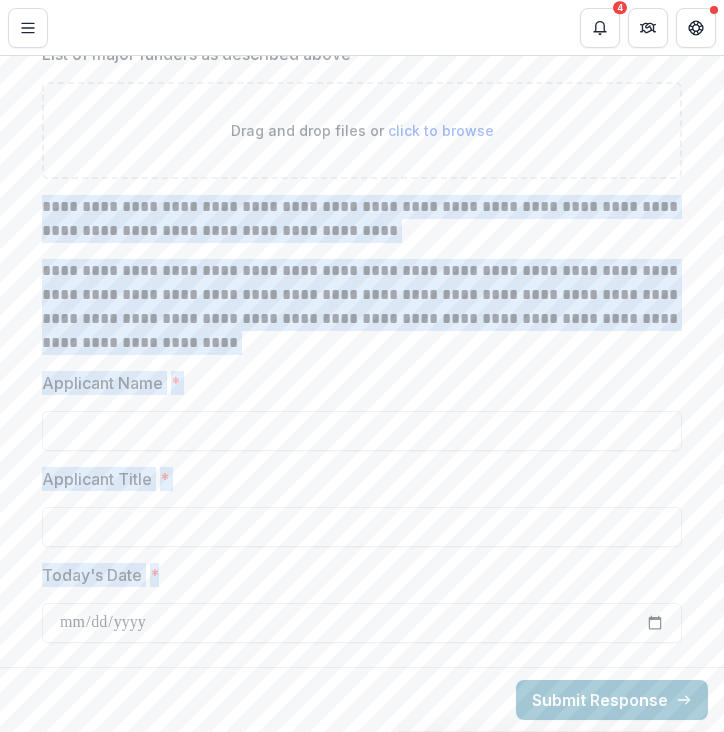 drag, startPoint x: 33, startPoint y: 200, endPoint x: 156, endPoint y: 592, distance: 410.84424 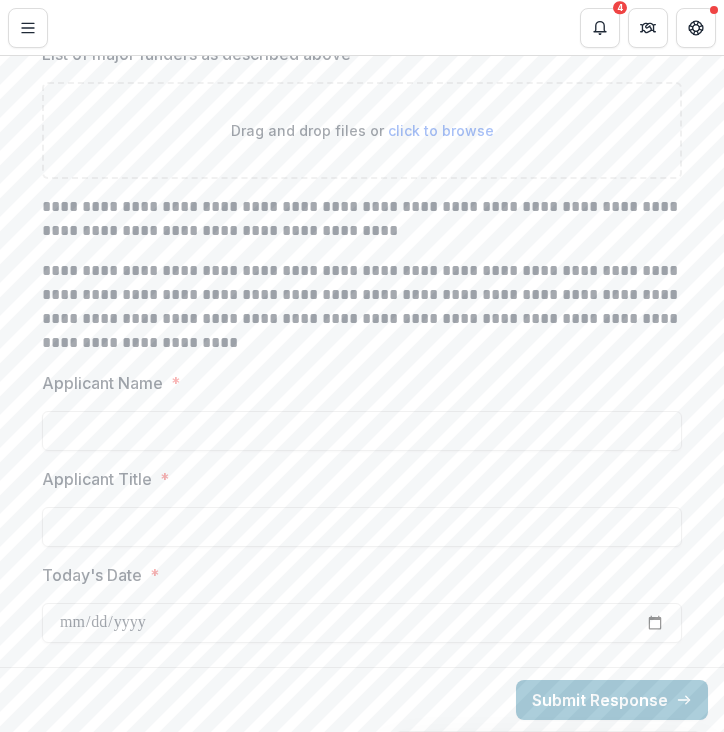 click on "**********" at bounding box center [362, 307] 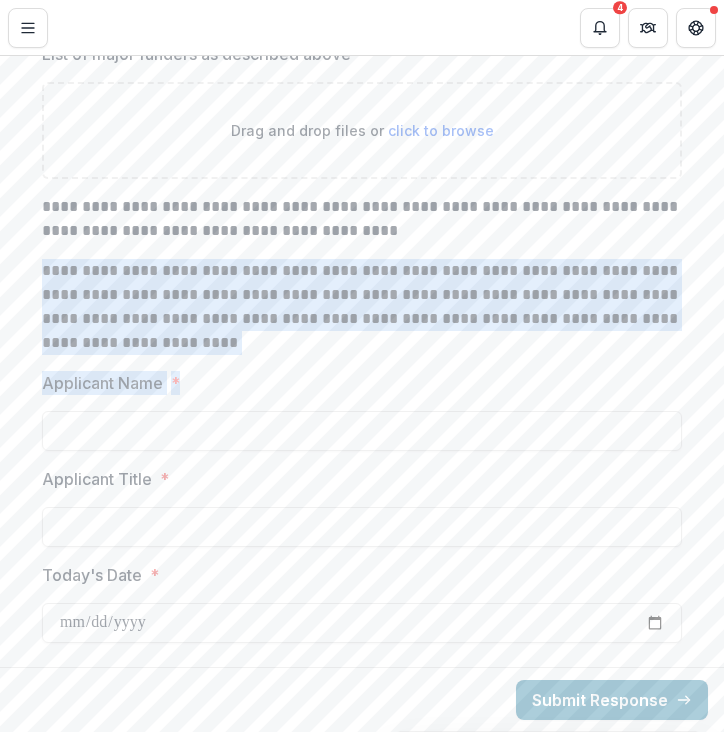 drag, startPoint x: 40, startPoint y: 267, endPoint x: 198, endPoint y: 396, distance: 203.97304 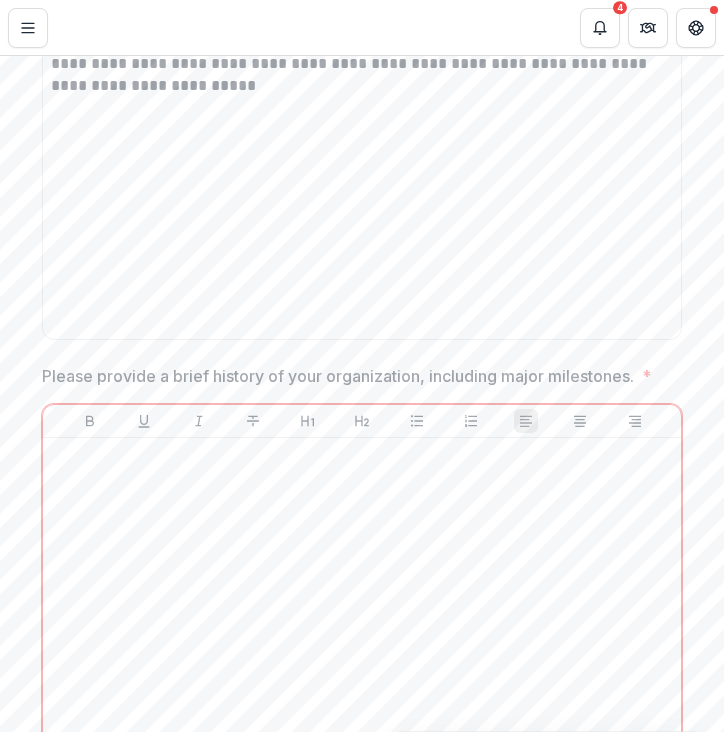 scroll, scrollTop: 1595, scrollLeft: 0, axis: vertical 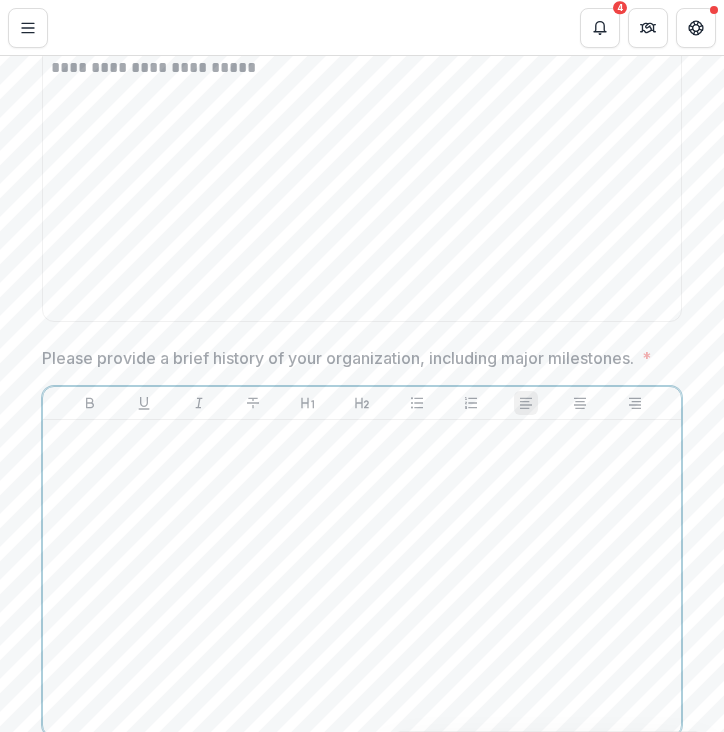 click at bounding box center [362, 578] 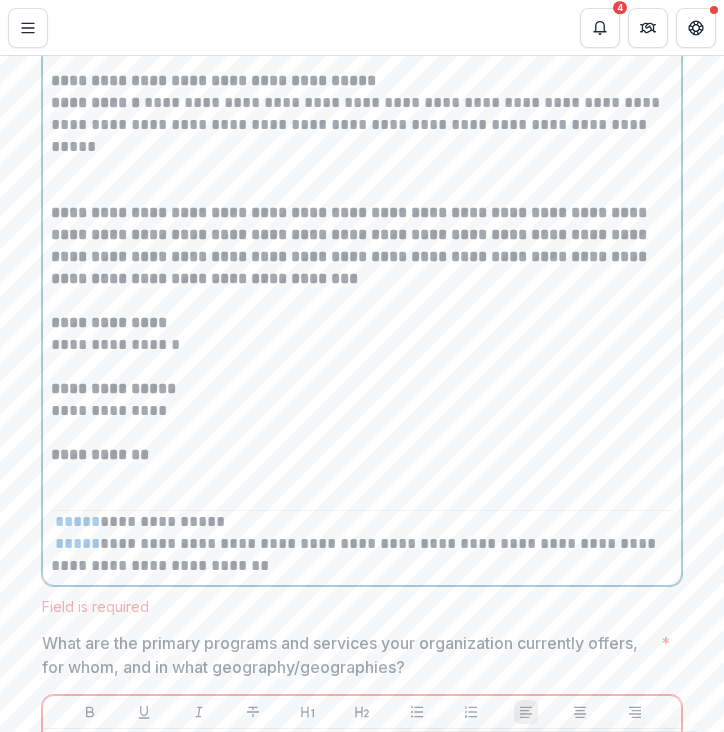 scroll, scrollTop: 8512, scrollLeft: 0, axis: vertical 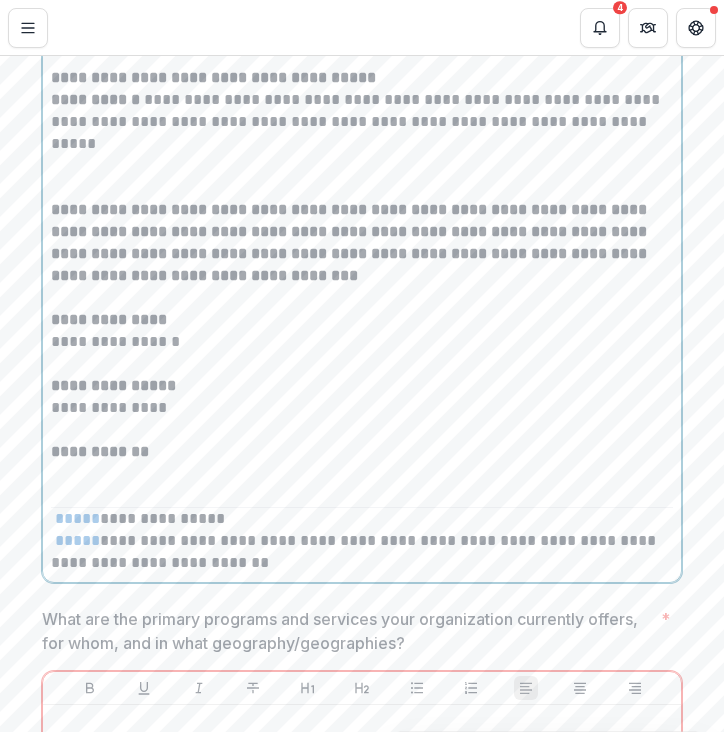 click at bounding box center [362, 474] 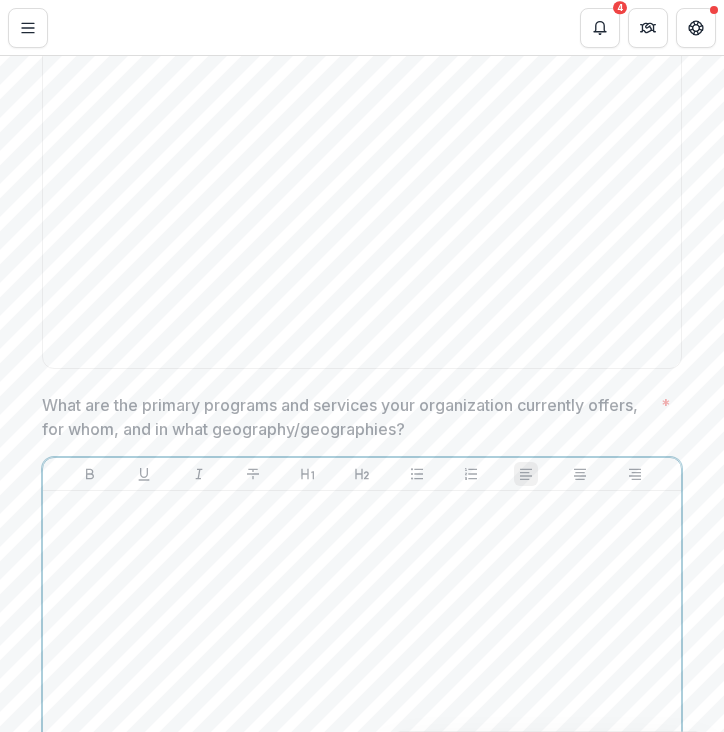 click at bounding box center (362, 649) 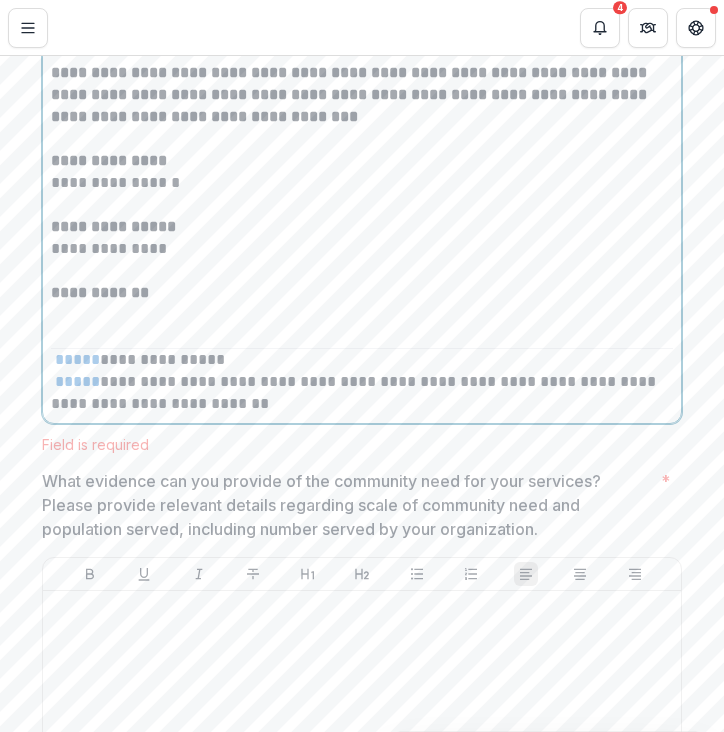 scroll, scrollTop: 9163, scrollLeft: 0, axis: vertical 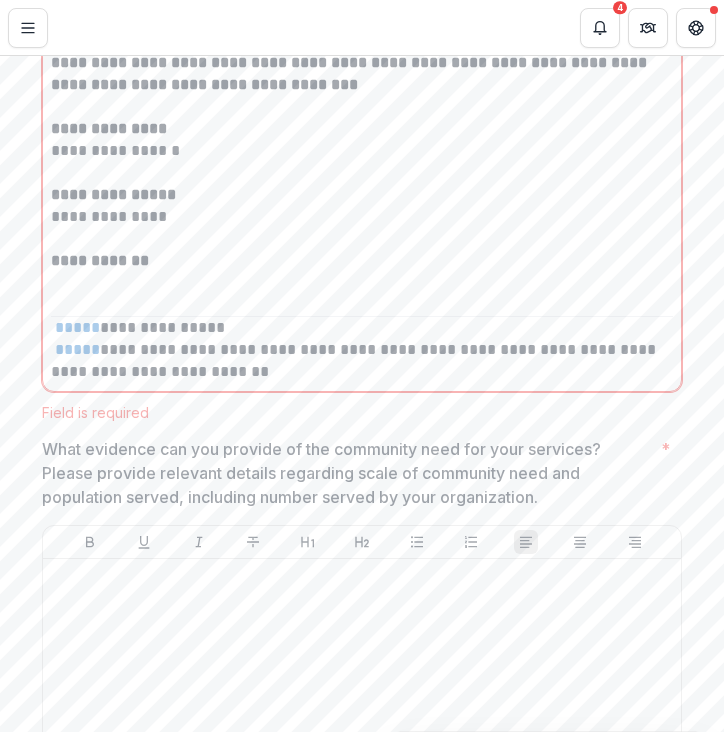 click on "What evidence can you provide of the community need for your services? Please provide relevant details regarding scale of community need and population served, including number served by your organization." at bounding box center [347, 473] 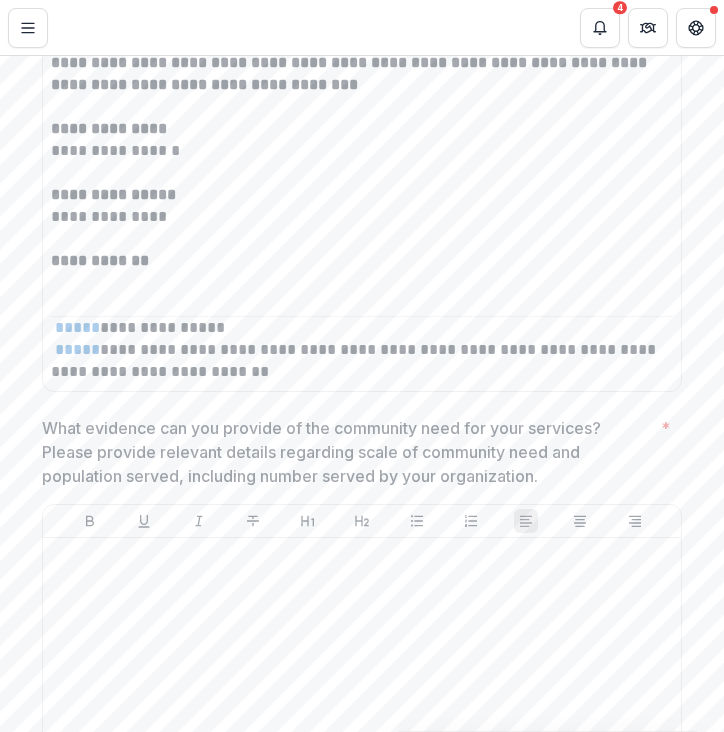click on "What evidence can you provide of the community need for your services? Please provide relevant details regarding scale of community need and population served, including number served by your organization." at bounding box center [347, 452] 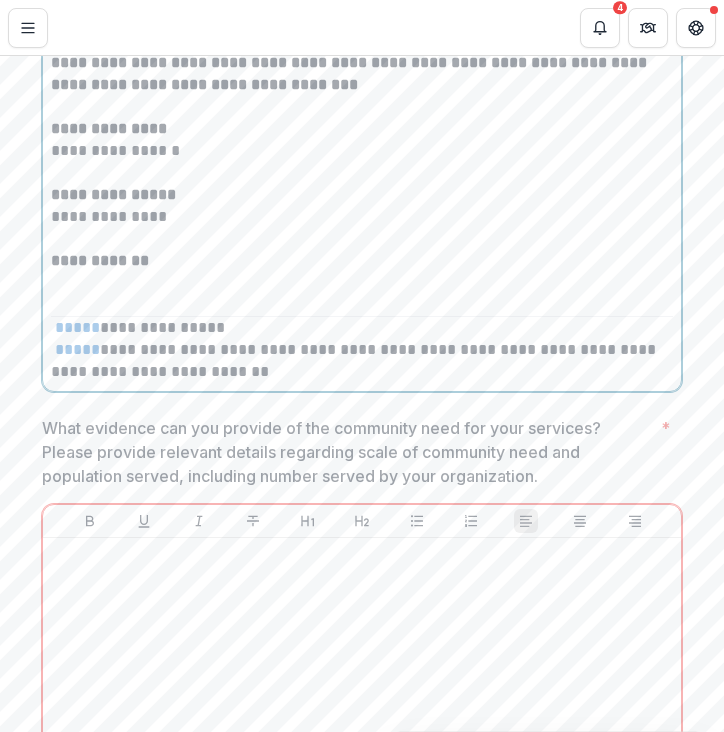 click at bounding box center [362, 239] 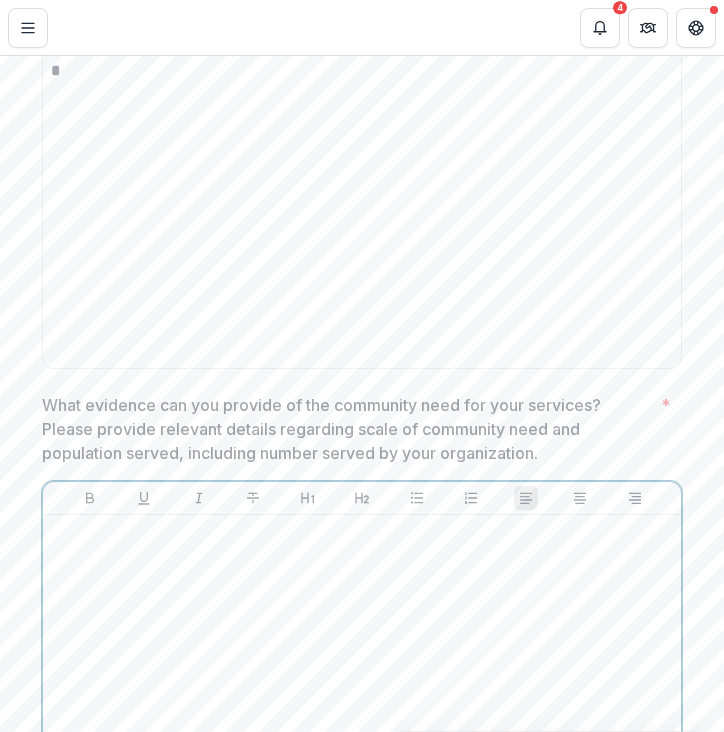 click at bounding box center (362, 673) 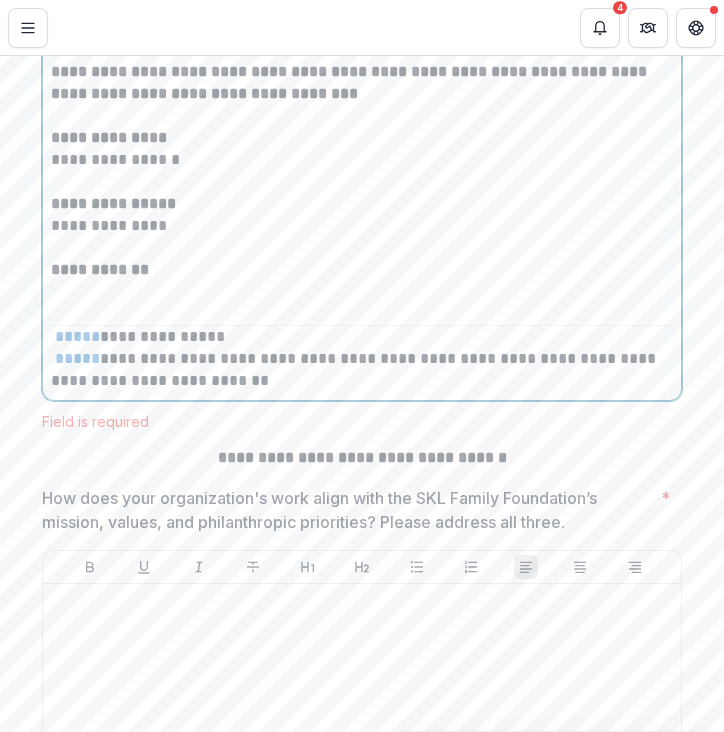 scroll, scrollTop: 9647, scrollLeft: 0, axis: vertical 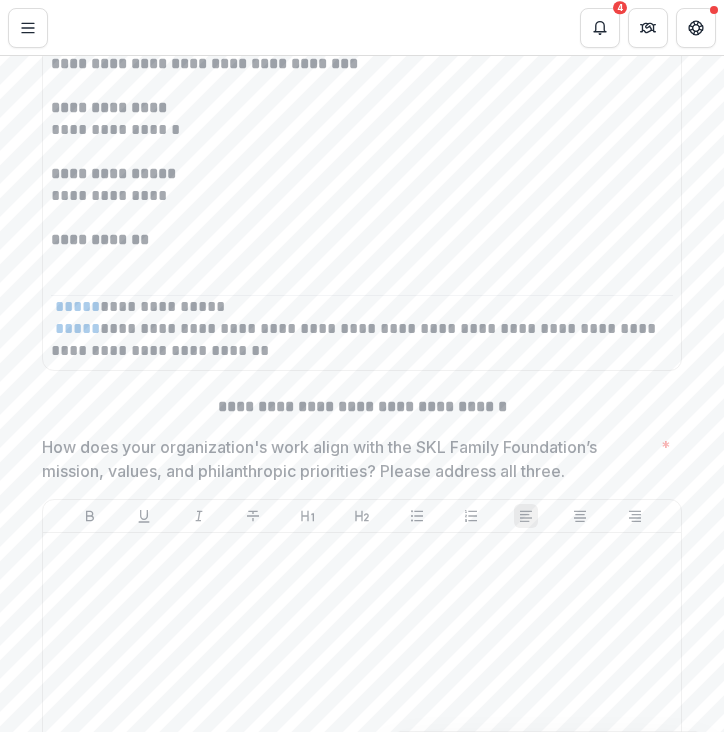 click on "**********" at bounding box center (362, 1263) 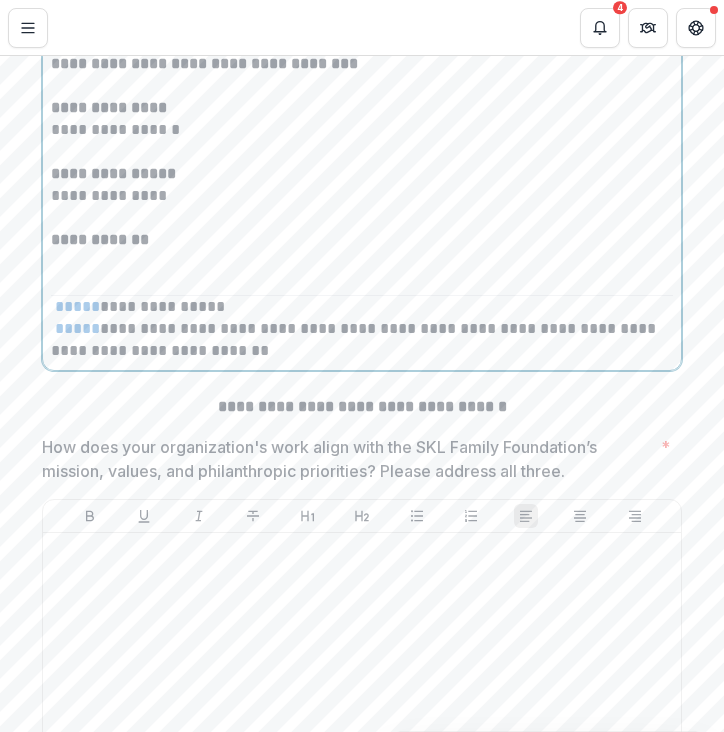 click on "**********" at bounding box center (362, -3170) 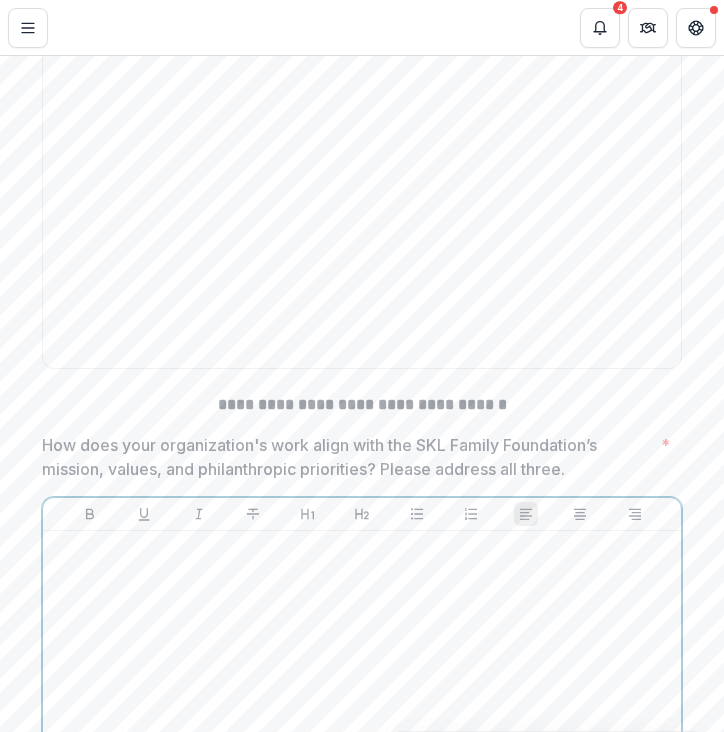 click at bounding box center (362, 689) 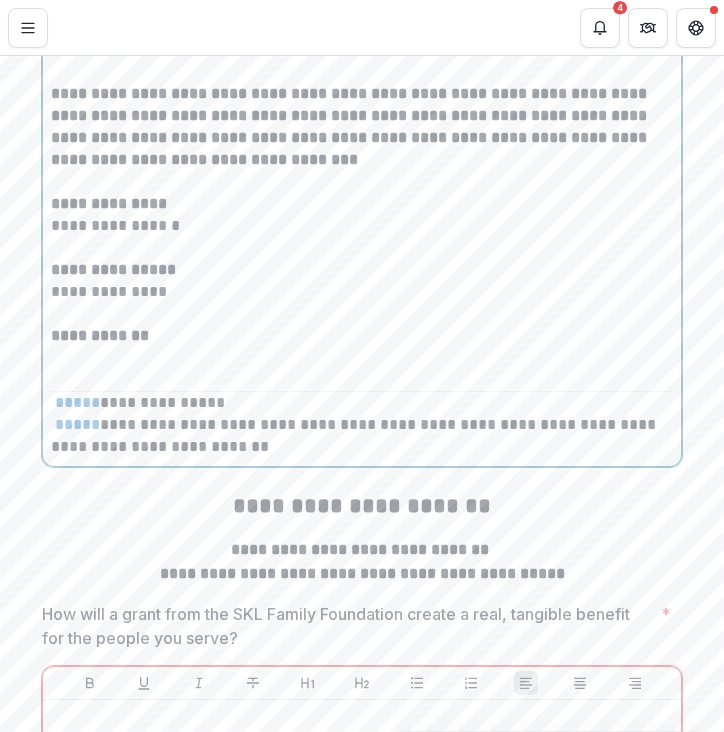 scroll, scrollTop: 10075, scrollLeft: 0, axis: vertical 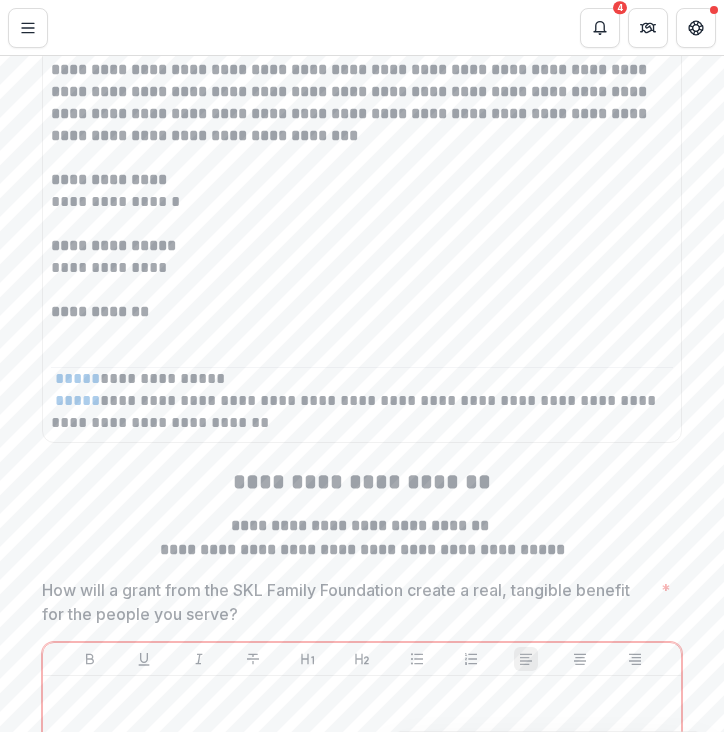 click on "**********" at bounding box center (362, 526) 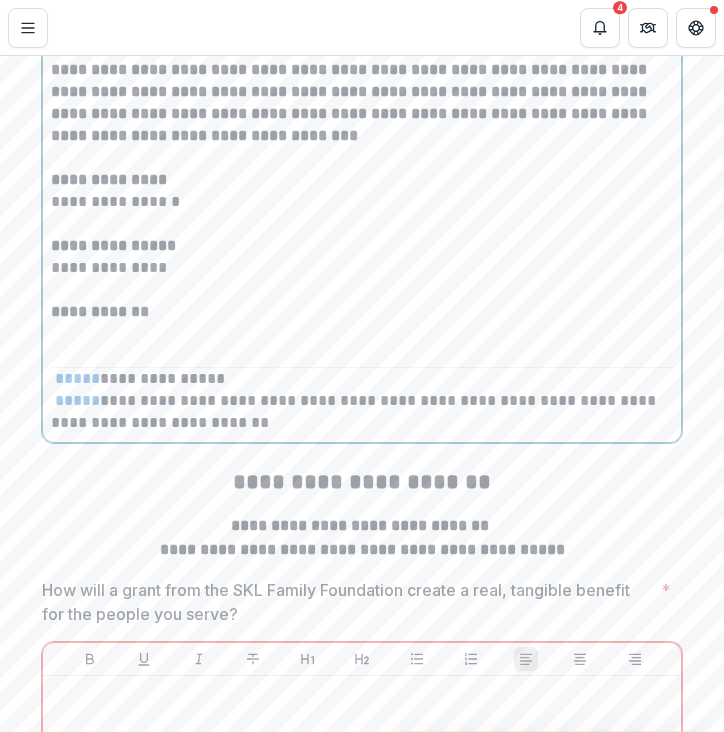 click at bounding box center (362, 334) 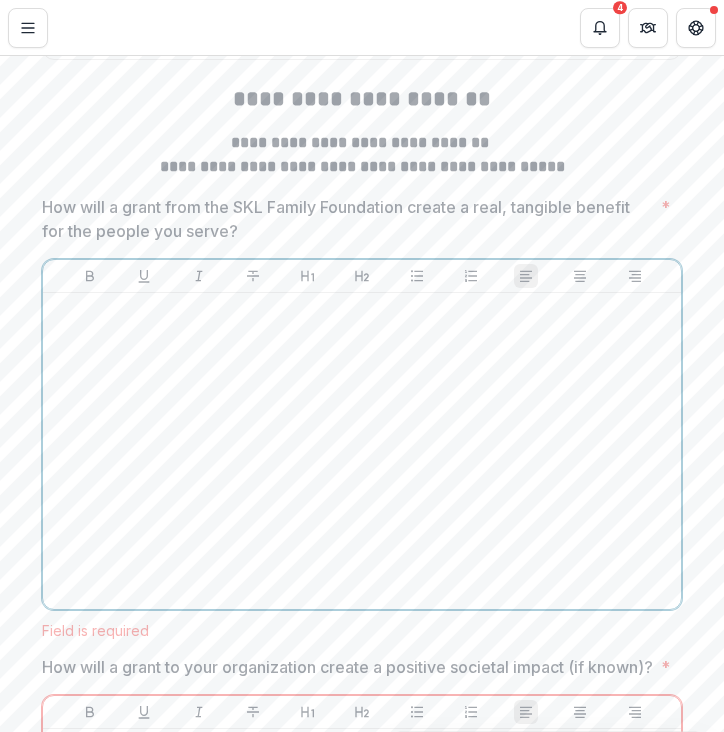 click at bounding box center (362, 451) 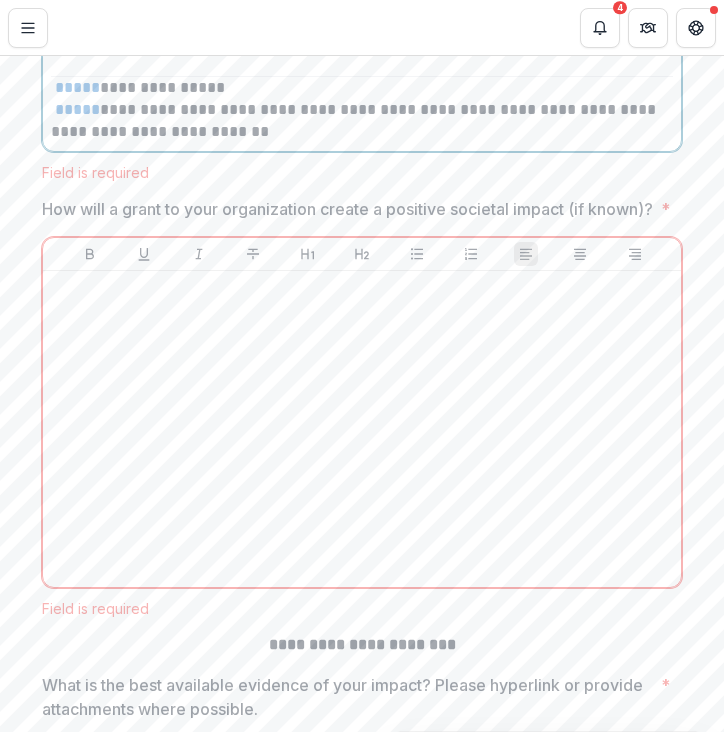 scroll, scrollTop: 10929, scrollLeft: 0, axis: vertical 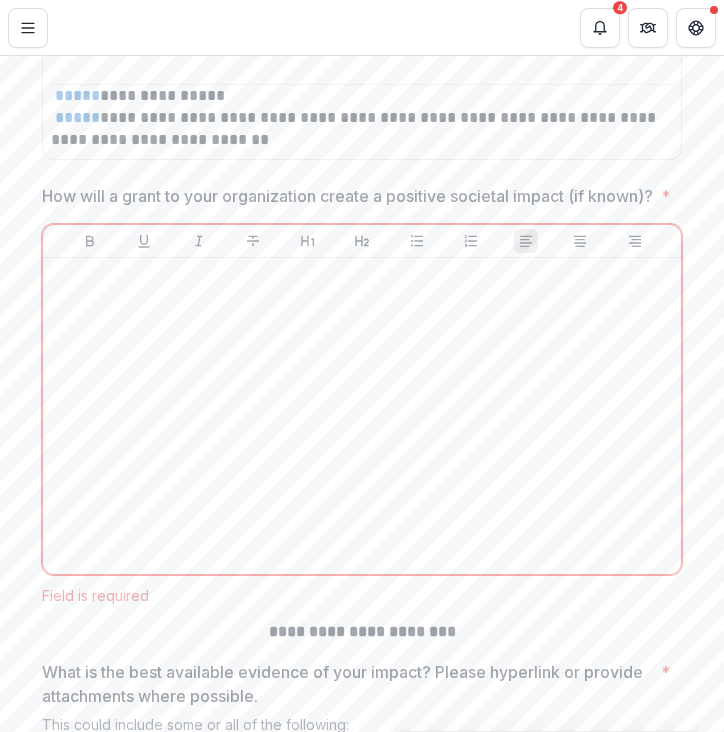 click on "How will a grant to your organization create a positive societal impact (if known)?" at bounding box center [347, 196] 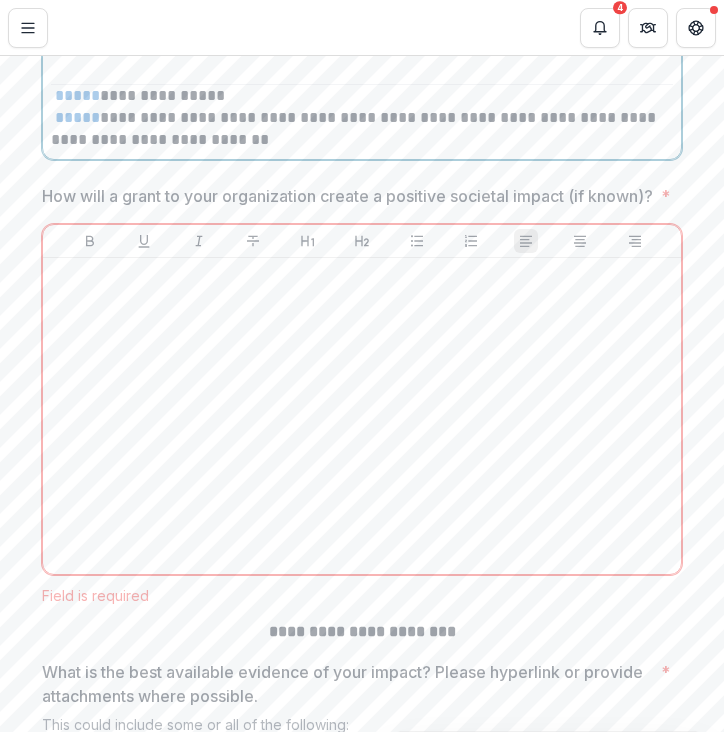 click on "**********" at bounding box center [362, 129] 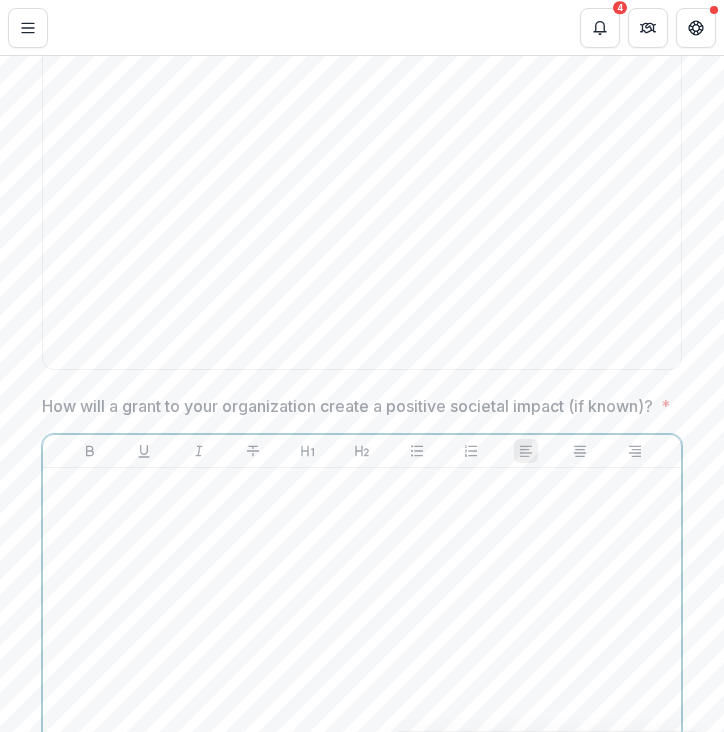 click at bounding box center (362, 626) 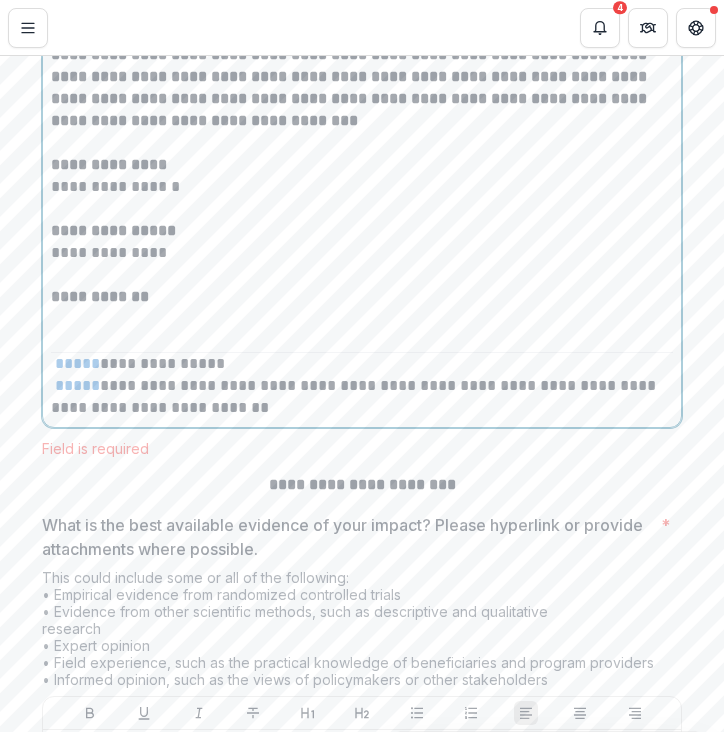 scroll, scrollTop: 11220, scrollLeft: 0, axis: vertical 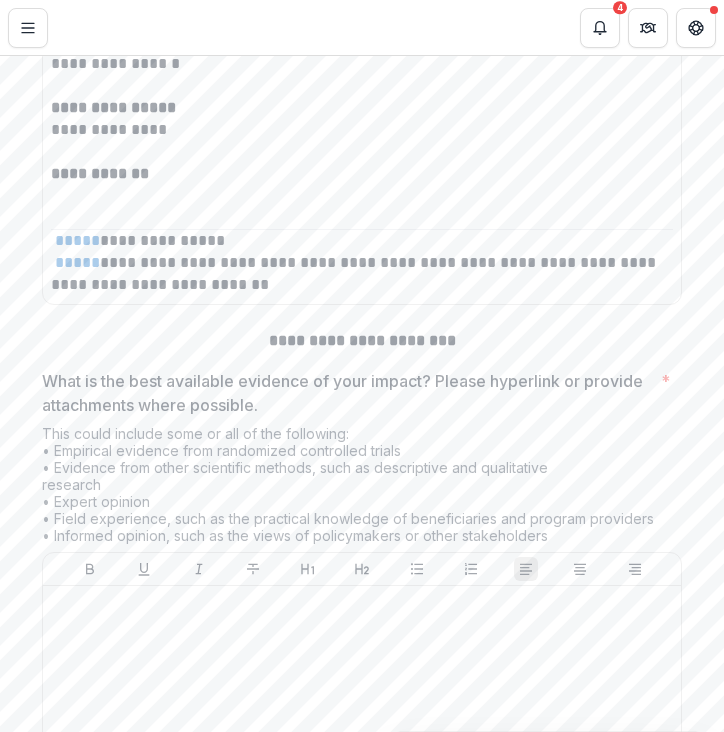 click on "**********" at bounding box center [362, -300] 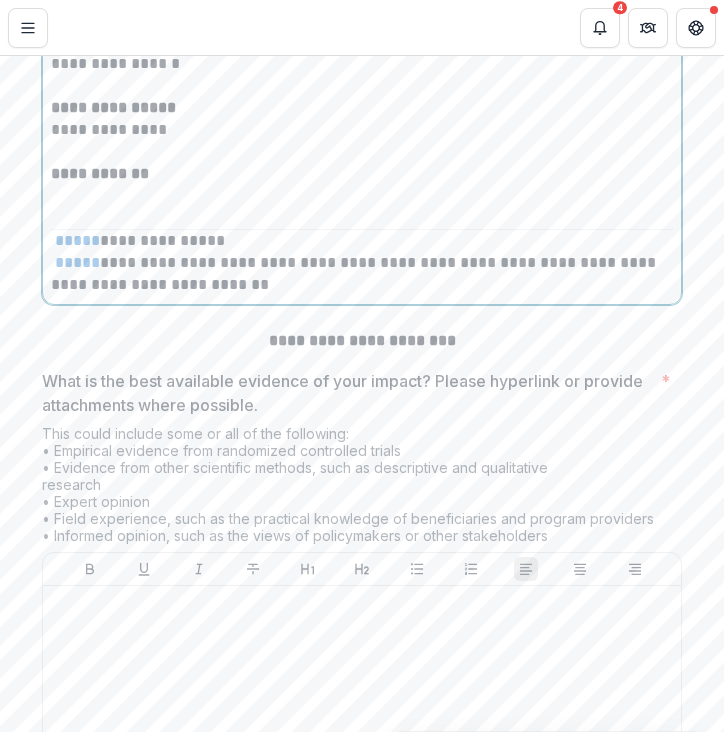 click on "**********" at bounding box center [362, 274] 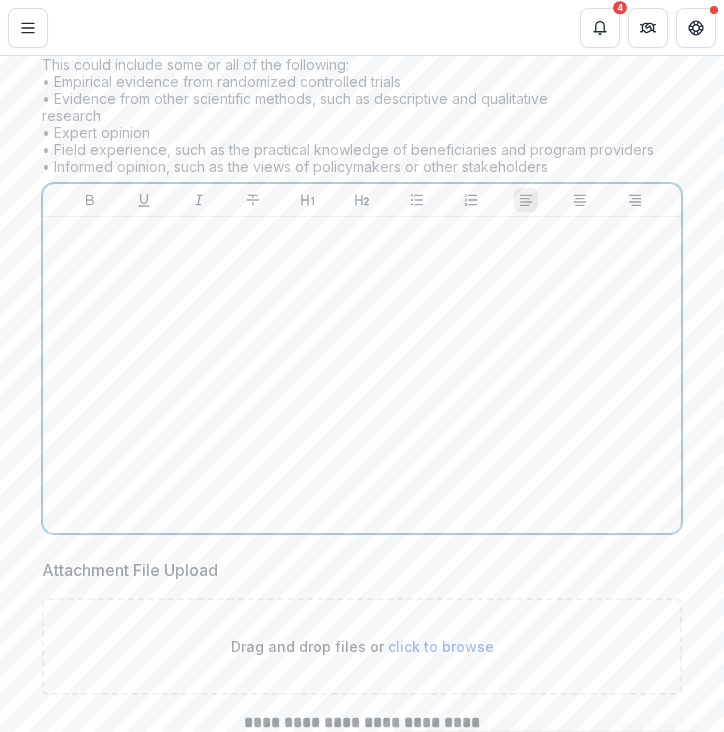 click at bounding box center (362, 375) 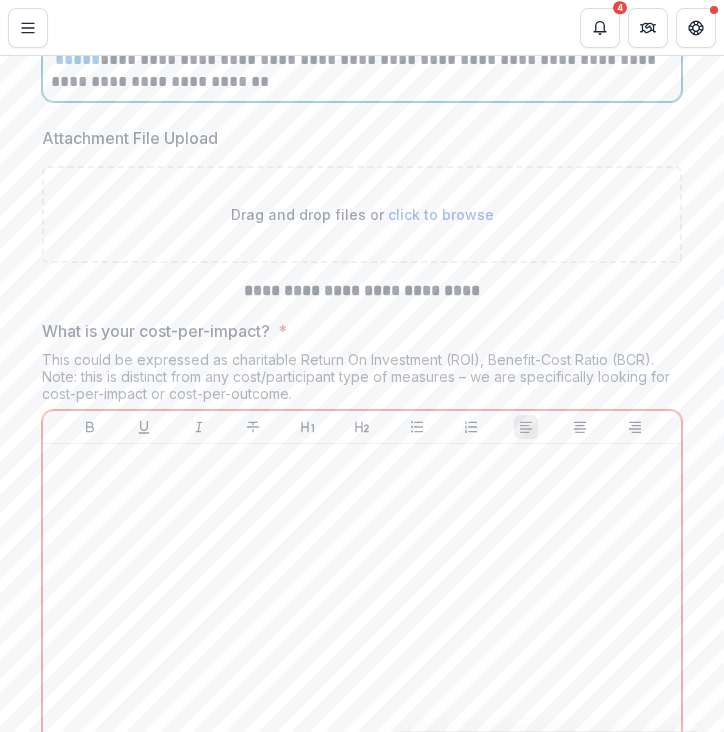 scroll, scrollTop: 12051, scrollLeft: 0, axis: vertical 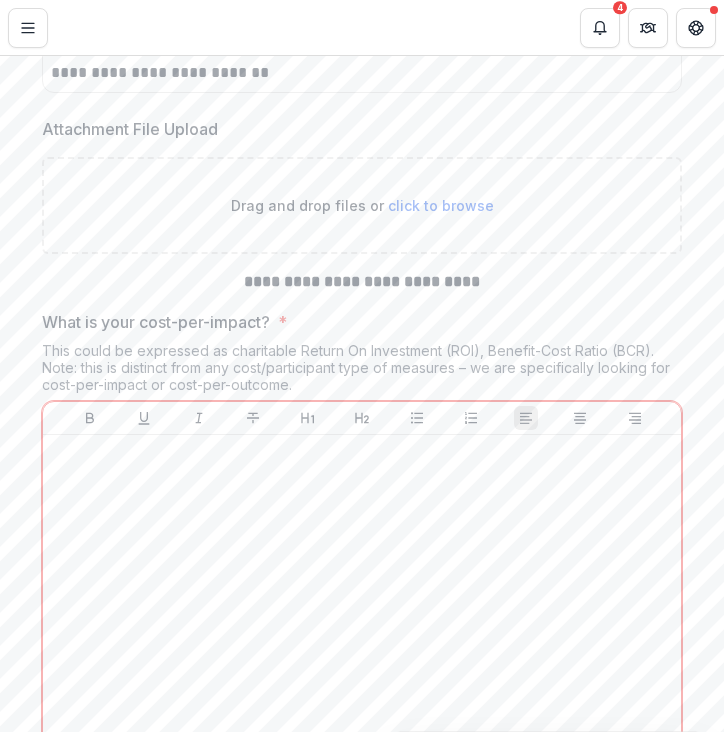 click on "**********" at bounding box center [362, -1120] 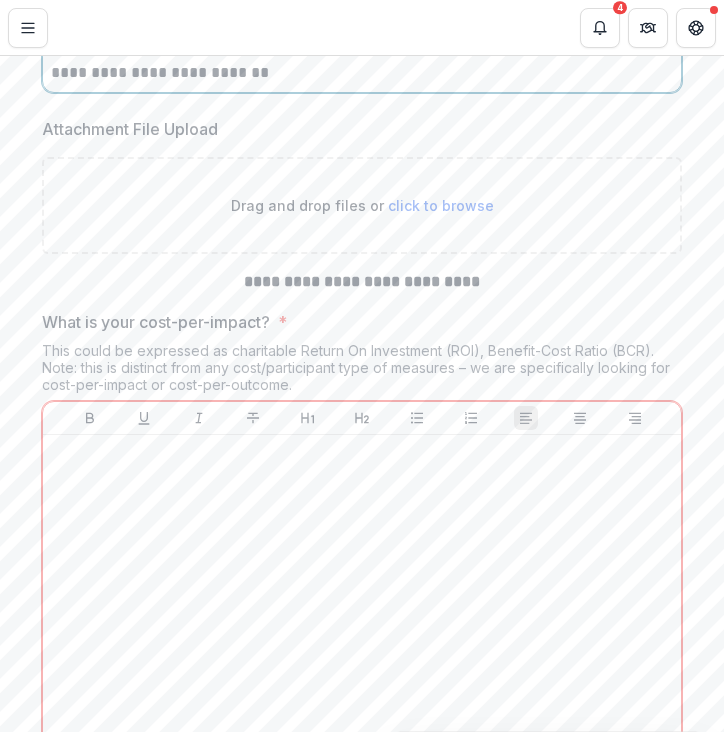 click on "**********" at bounding box center (362, -3448) 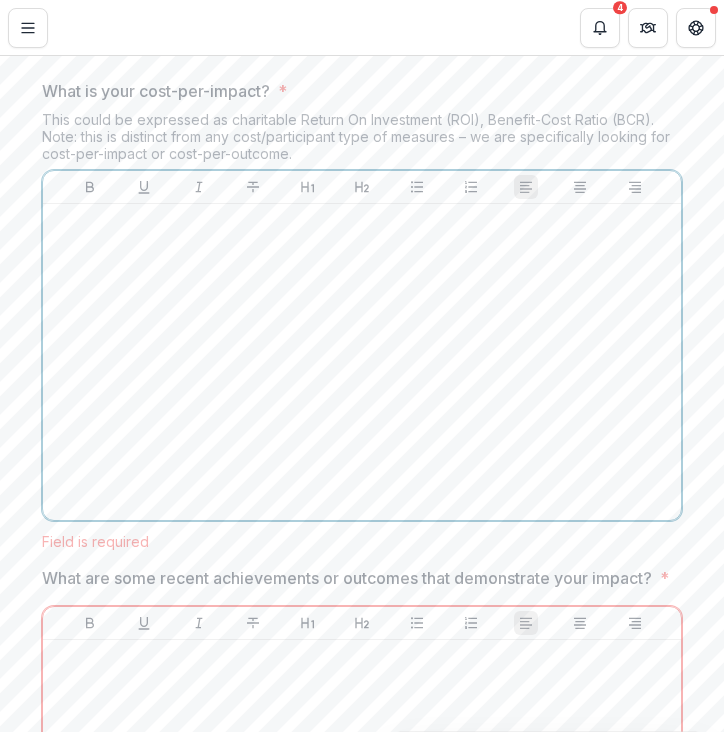 click at bounding box center (362, 362) 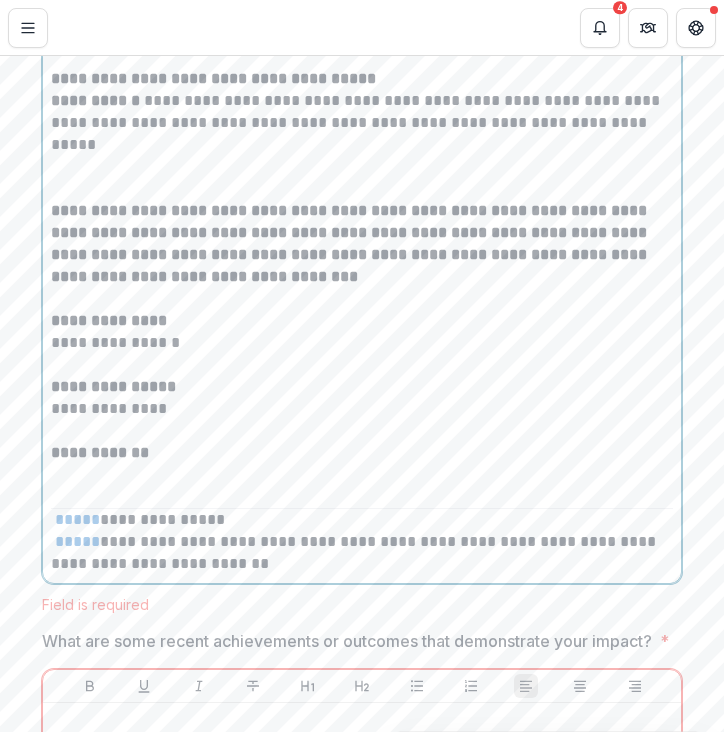 scroll, scrollTop: 12398, scrollLeft: 0, axis: vertical 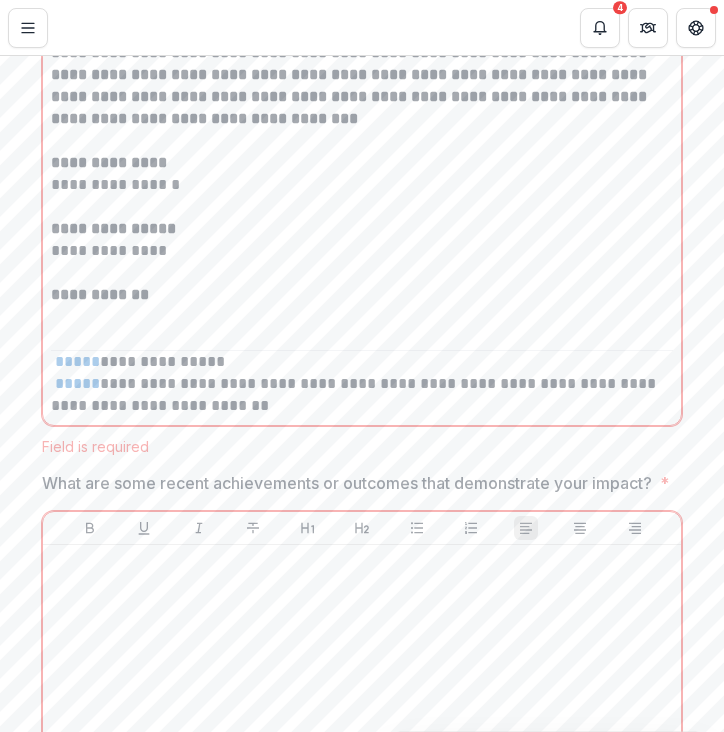 click on "**********" at bounding box center (362, -1457) 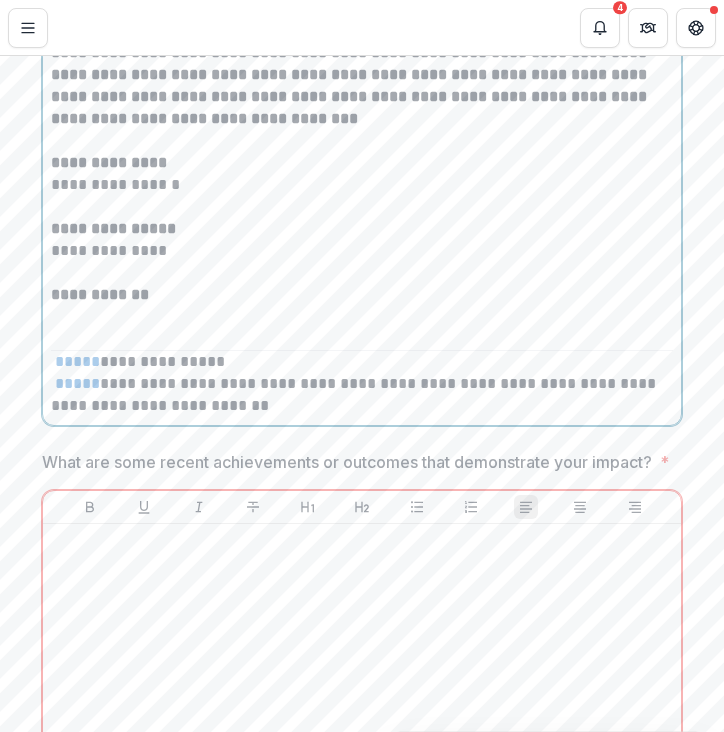 click at bounding box center [362, 339] 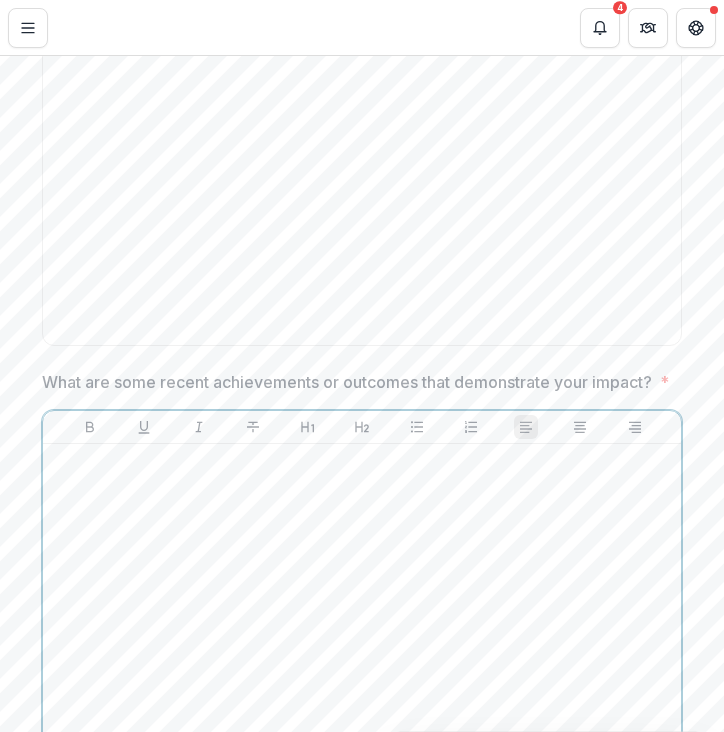 click at bounding box center (362, 602) 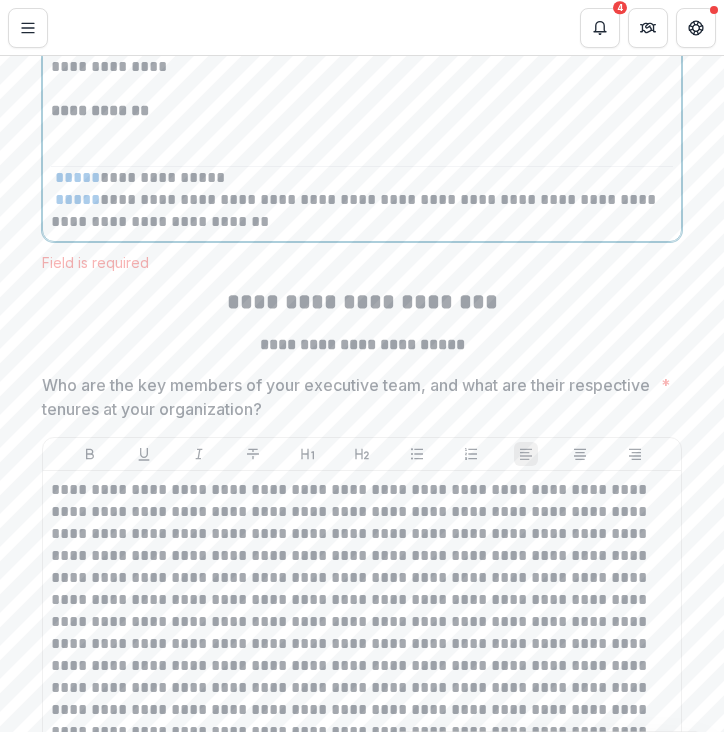 scroll, scrollTop: 13147, scrollLeft: 0, axis: vertical 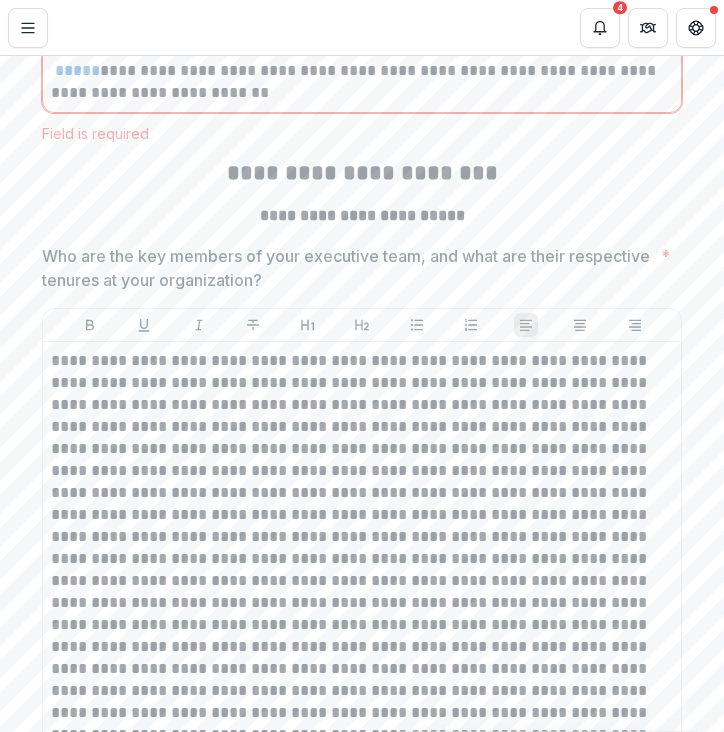 click on "**********" at bounding box center [362, -2206] 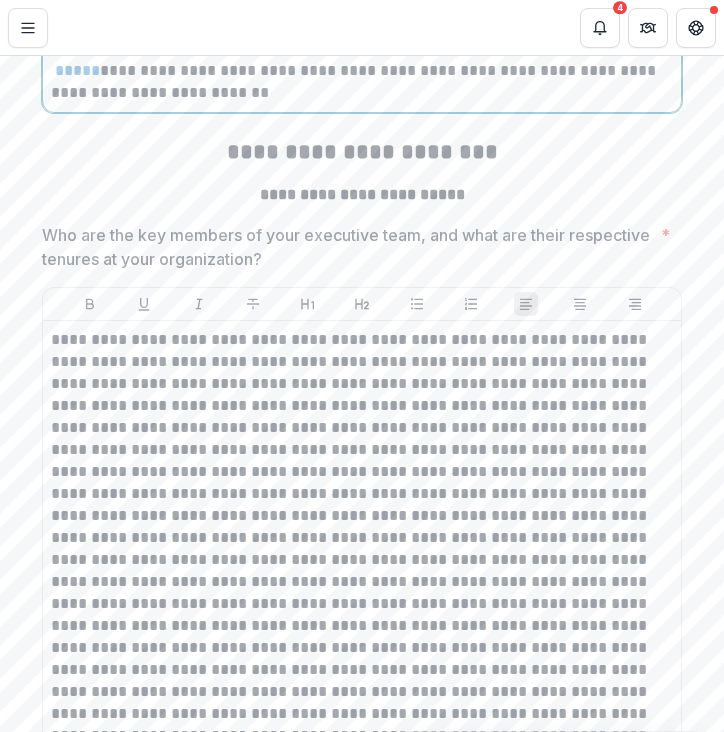 click on "**********" at bounding box center [362, 82] 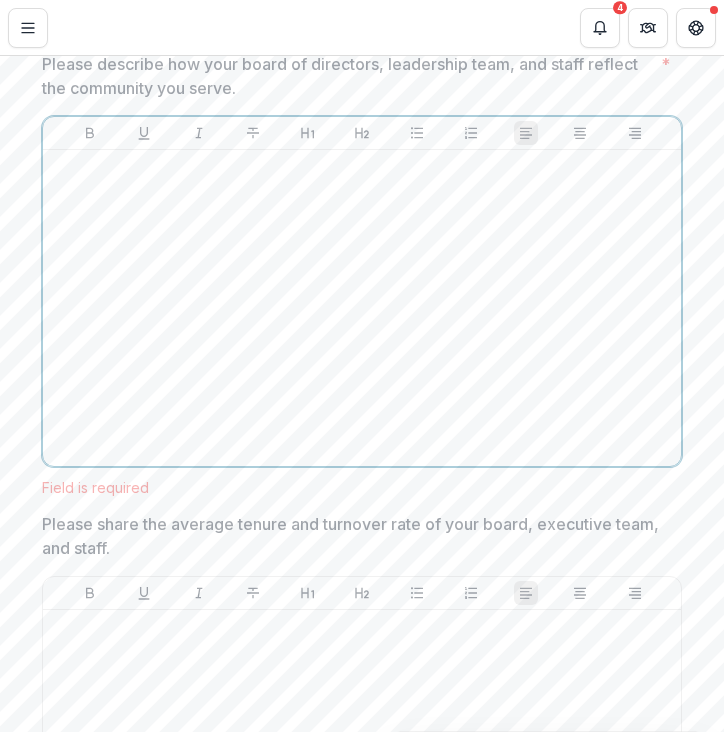 click at bounding box center (362, 308) 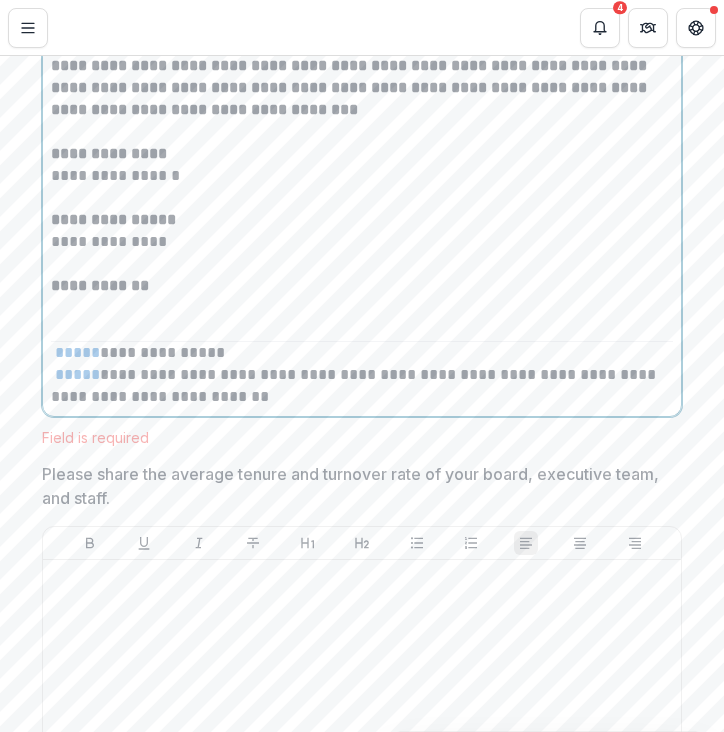 scroll, scrollTop: 16314, scrollLeft: 0, axis: vertical 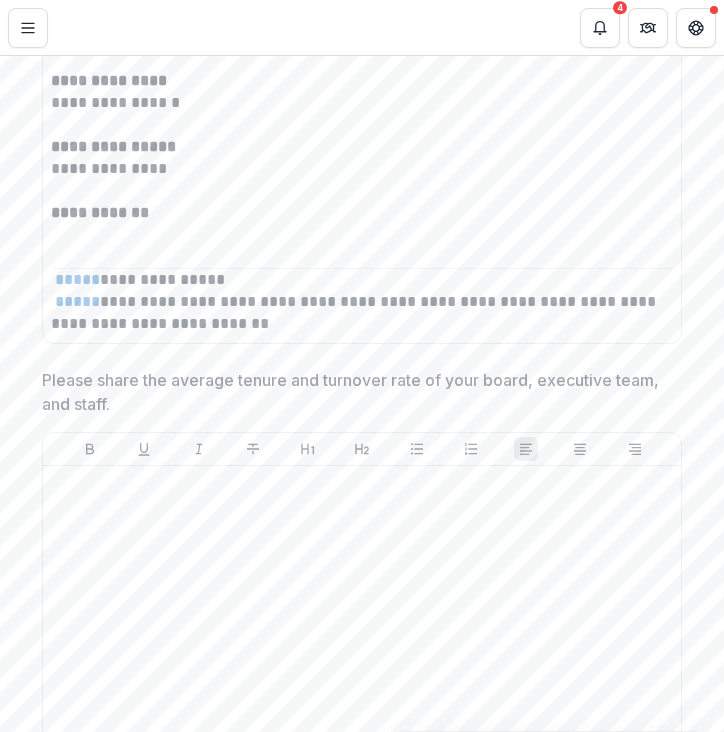 click on "Please share the average tenure and turnover rate of your board, executive team, and staff." at bounding box center (356, 392) 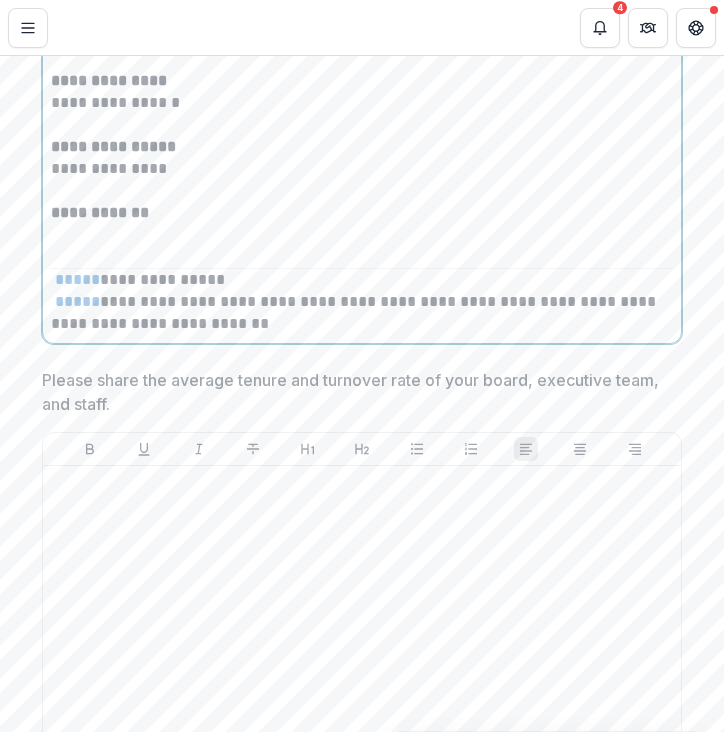 click on "**********" at bounding box center (362, 280) 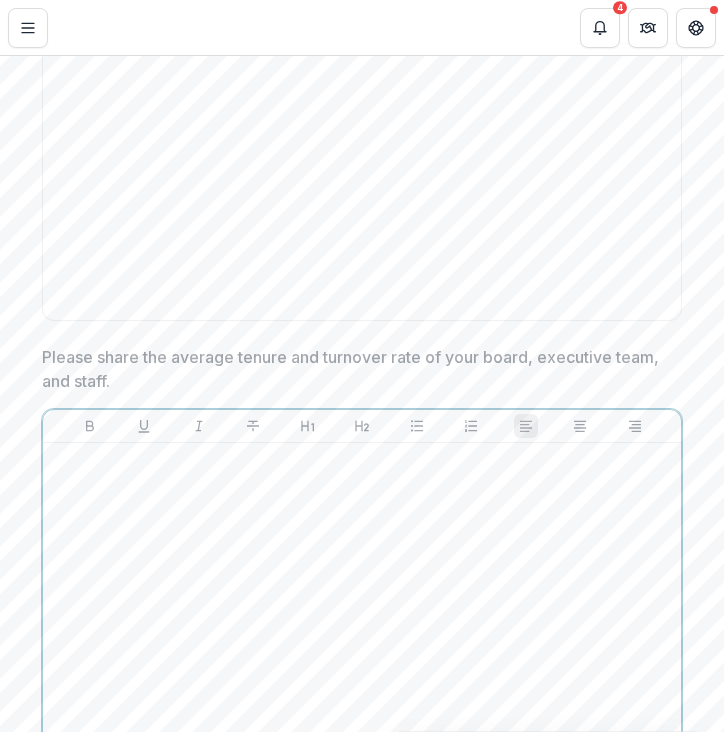click at bounding box center [362, 601] 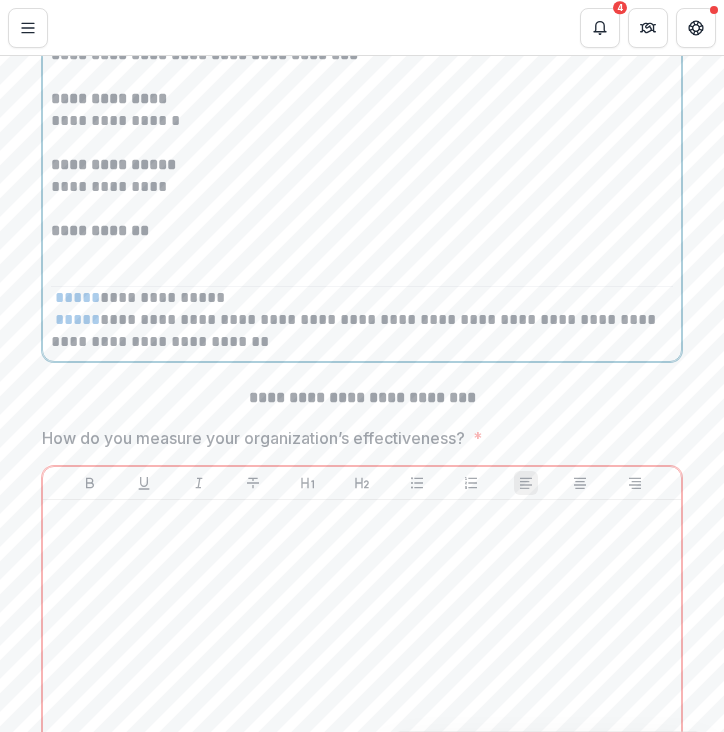 scroll, scrollTop: 16924, scrollLeft: 0, axis: vertical 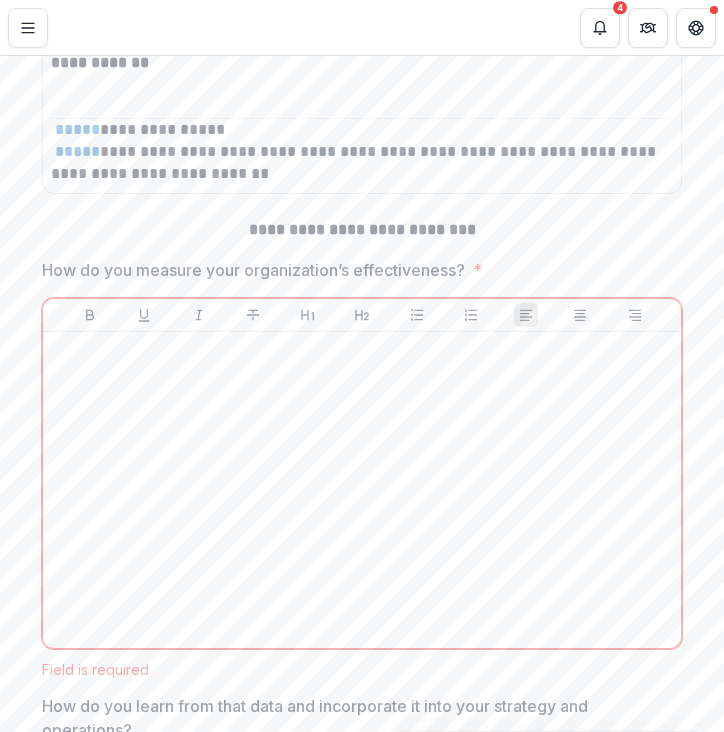 click on "How do you measure your organization’s effectiveness?" at bounding box center (253, 270) 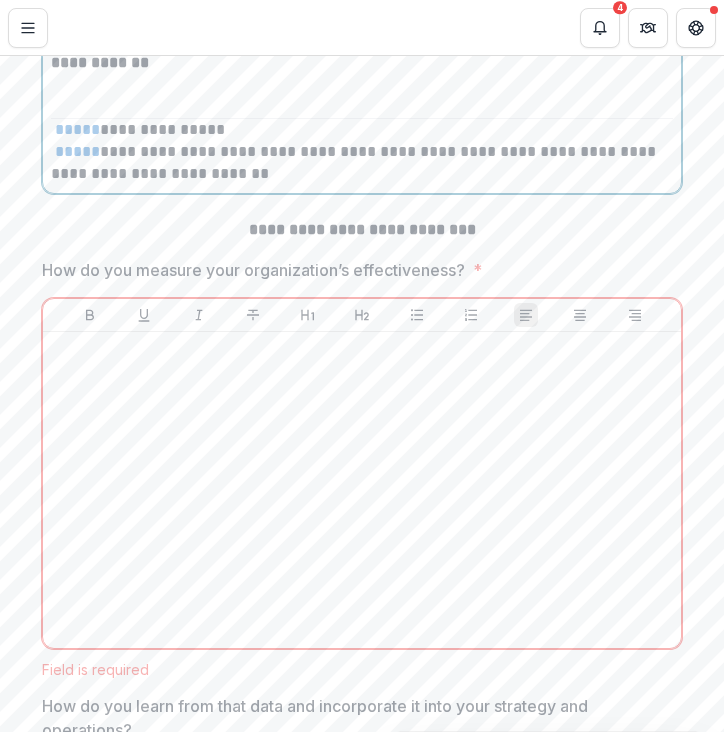 click on "**********" at bounding box center [362, 163] 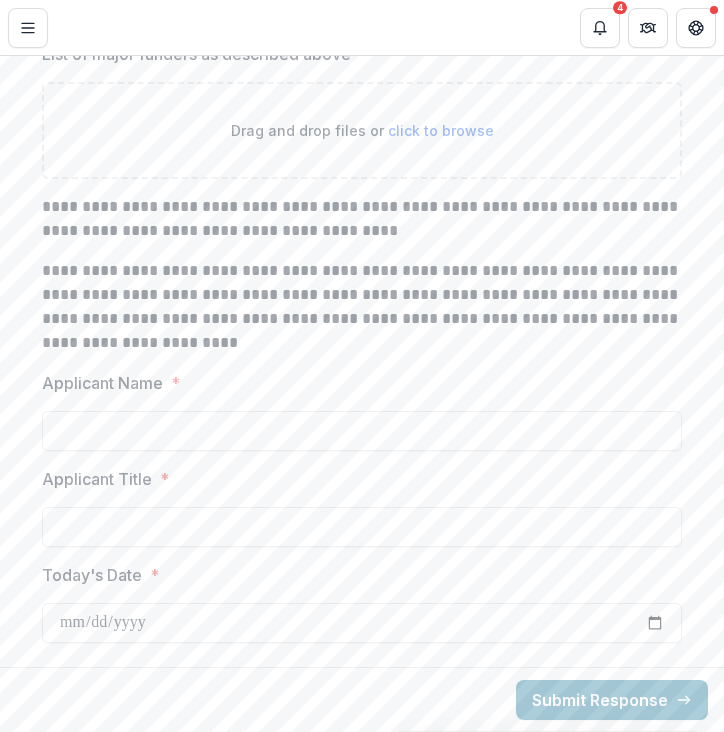 scroll, scrollTop: 10034, scrollLeft: 0, axis: vertical 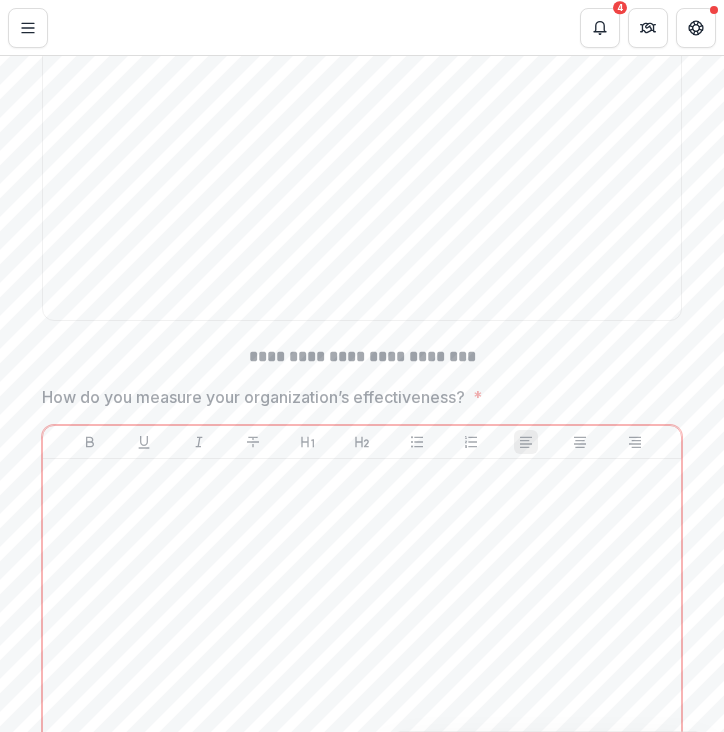 click on "How do you measure your organization’s effectiveness?" at bounding box center [253, 397] 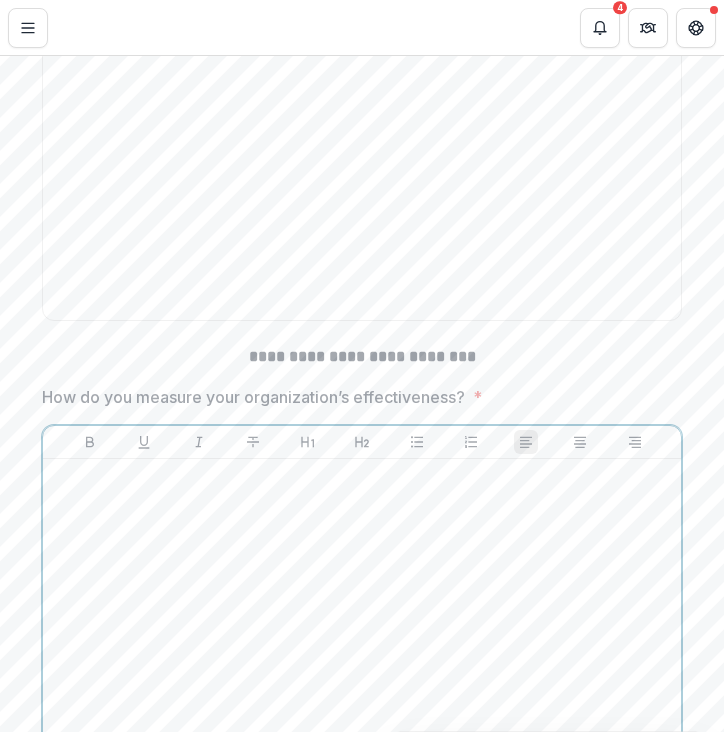 click at bounding box center [362, 617] 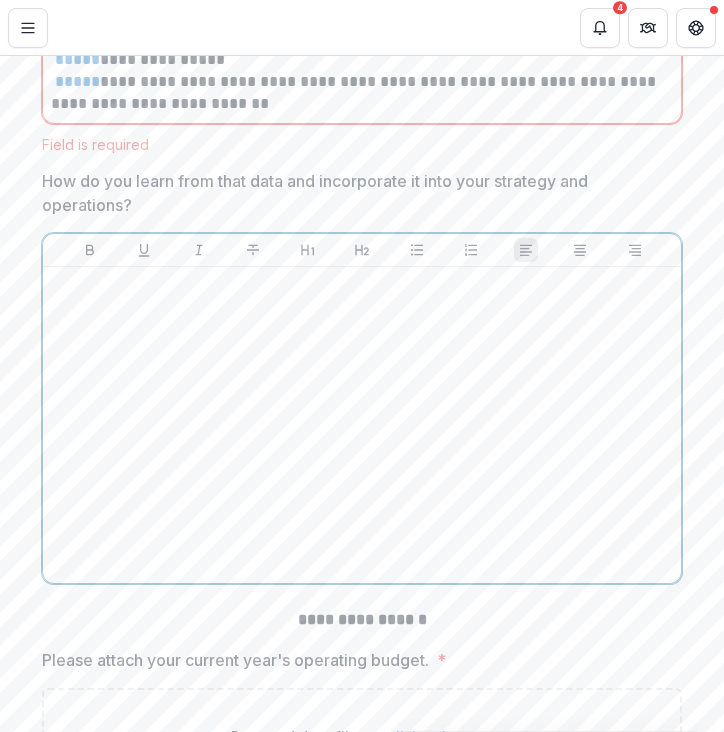 click at bounding box center [362, 425] 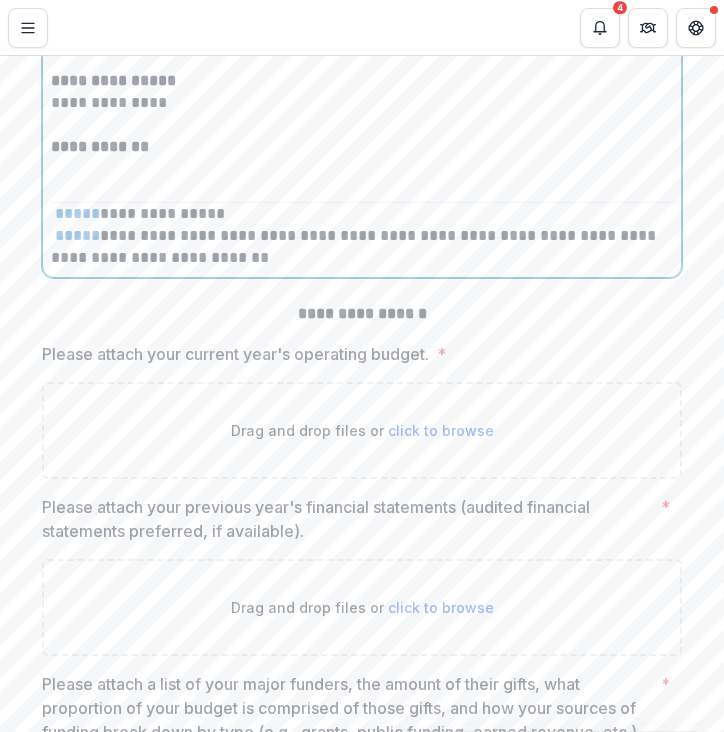 scroll, scrollTop: 24680, scrollLeft: 0, axis: vertical 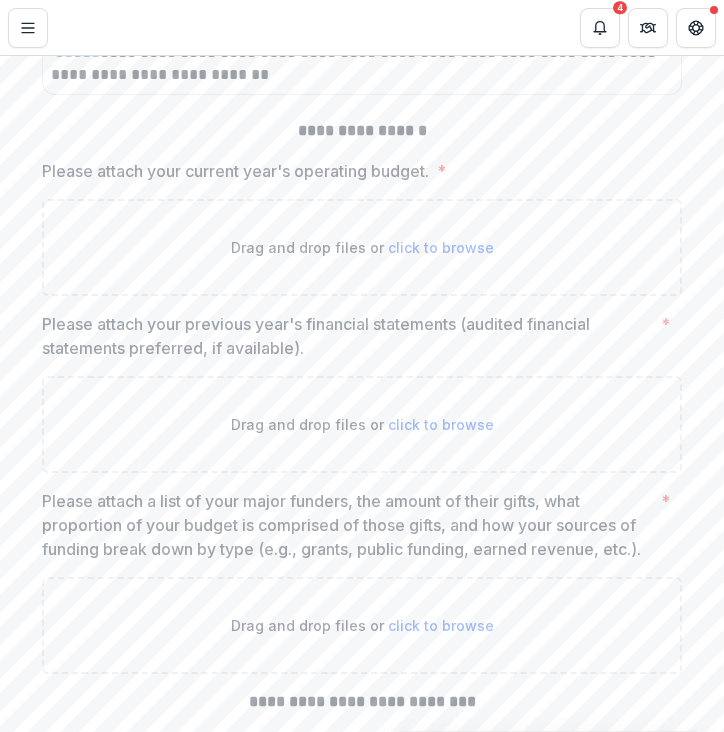 click on "Please attach your current year's operating budget." at bounding box center (235, 171) 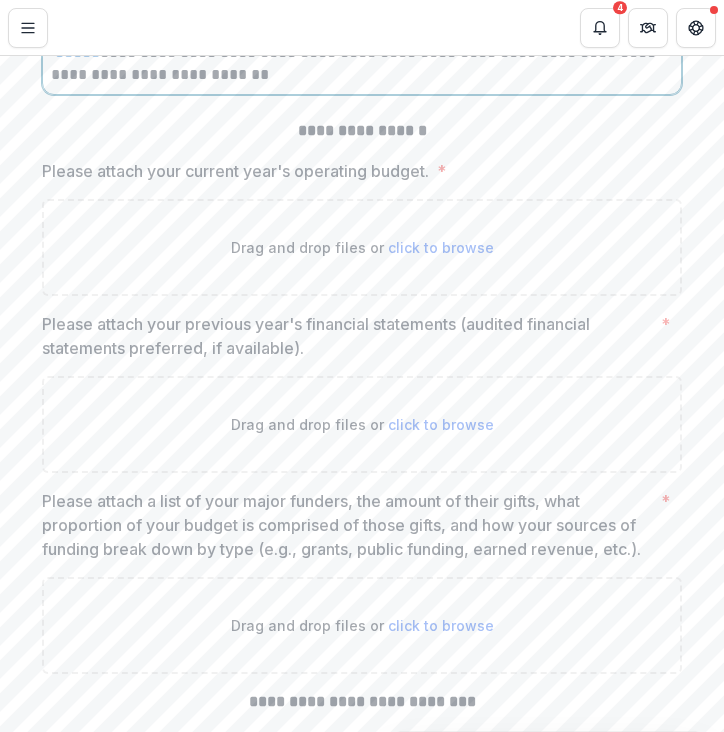 click on "**********" at bounding box center (362, 64) 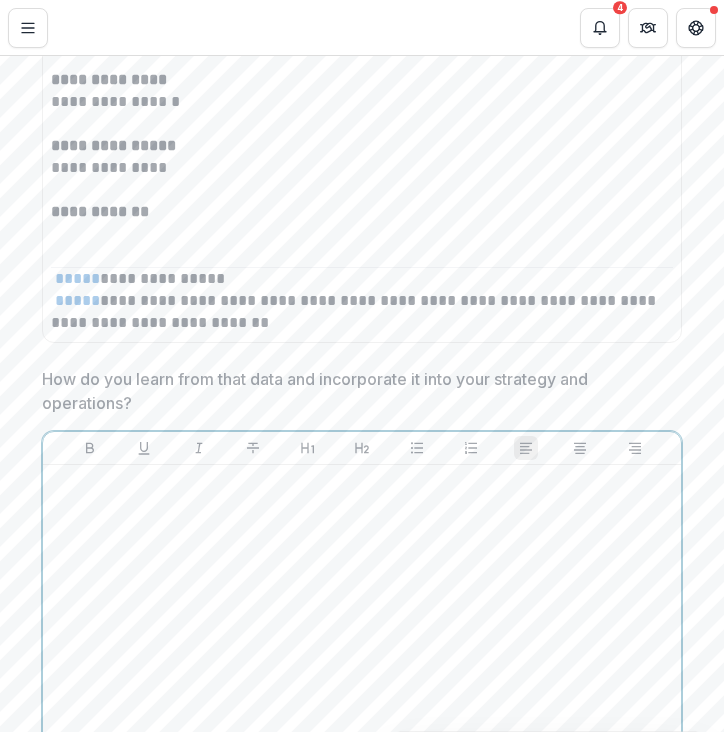 scroll, scrollTop: 17151, scrollLeft: 0, axis: vertical 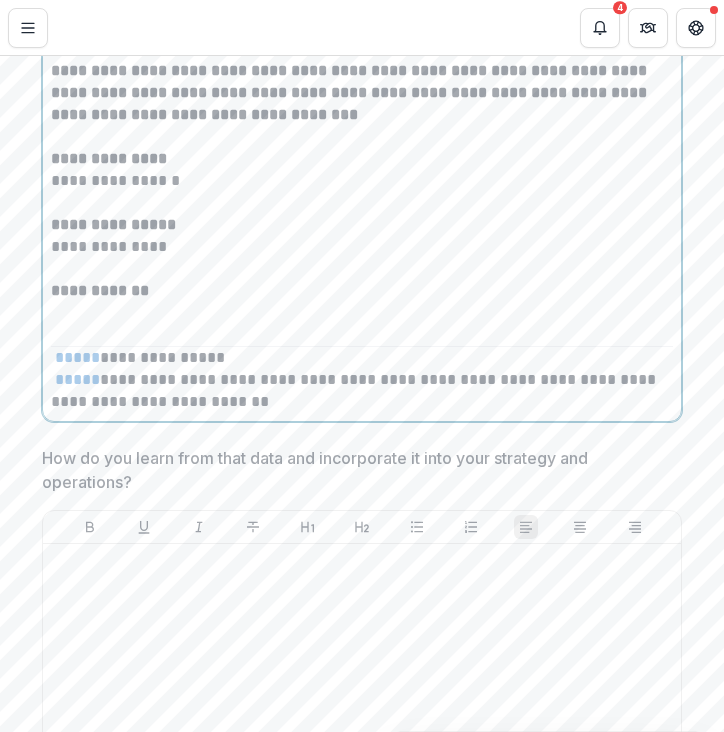 click at bounding box center (362, 269) 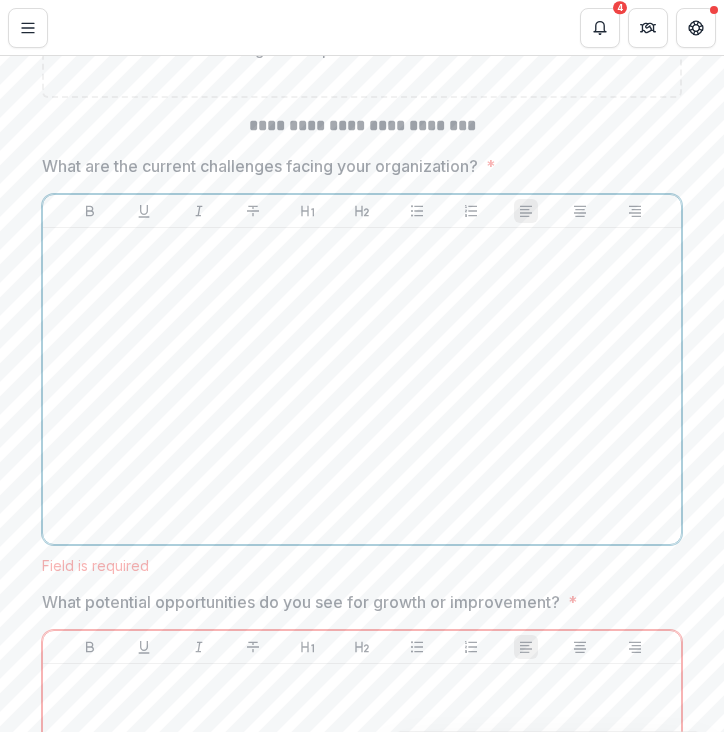 click at bounding box center [362, 386] 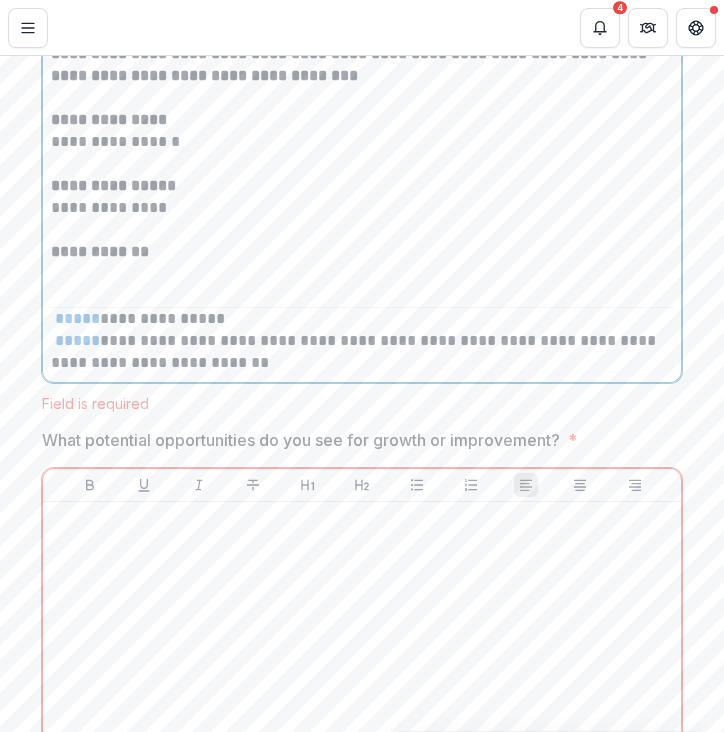 scroll, scrollTop: 18703, scrollLeft: 0, axis: vertical 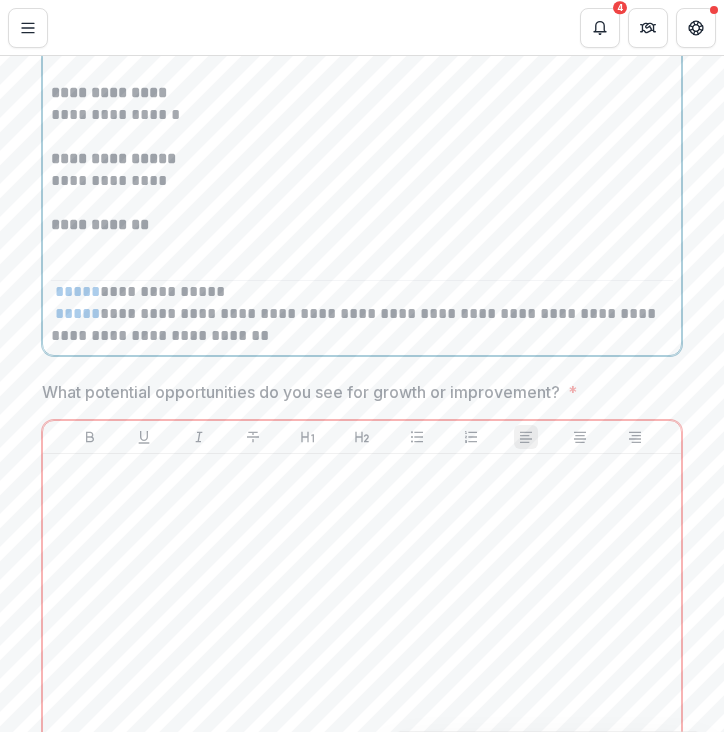 click on "**********" at bounding box center [362, 325] 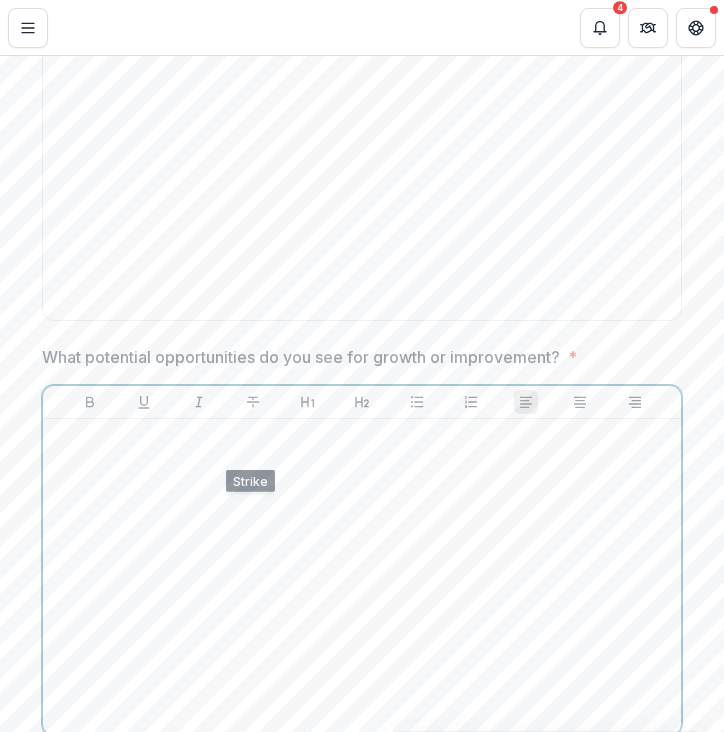 click at bounding box center [362, 577] 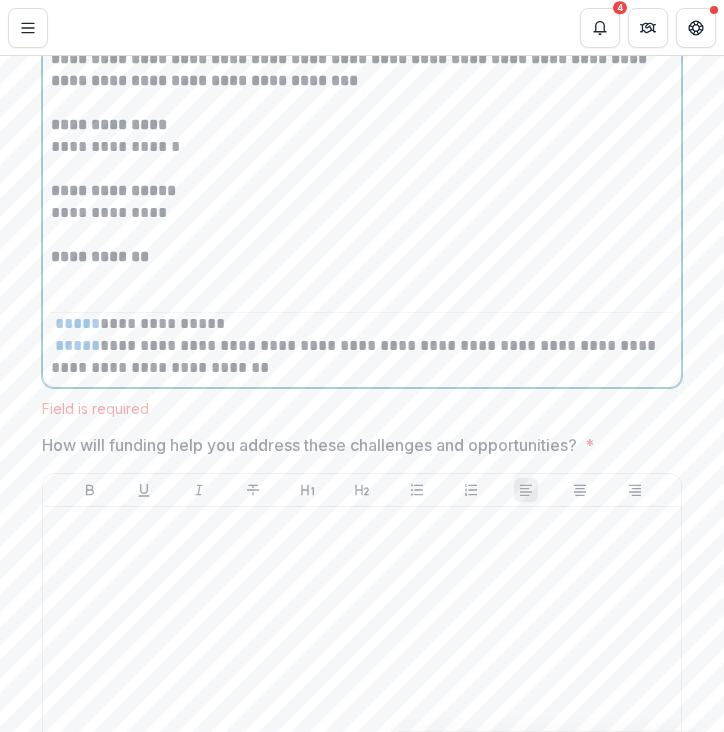 scroll, scrollTop: 19141, scrollLeft: 0, axis: vertical 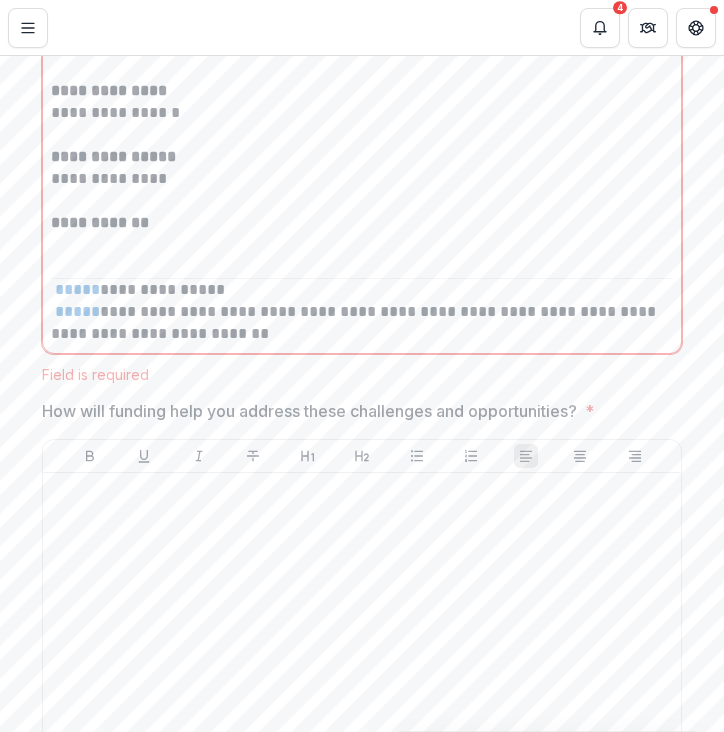 click on "**********" at bounding box center [362, -8200] 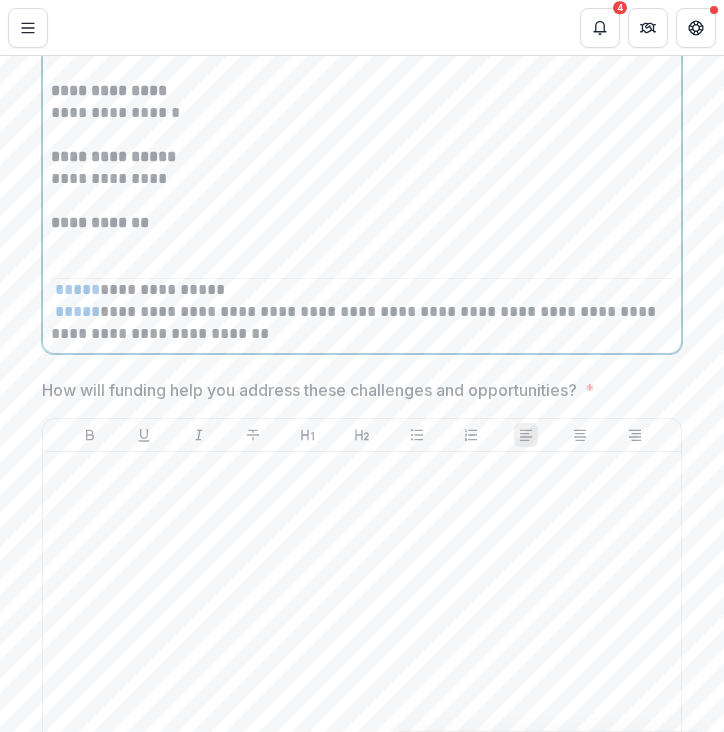 click on "**********" at bounding box center (362, -3187) 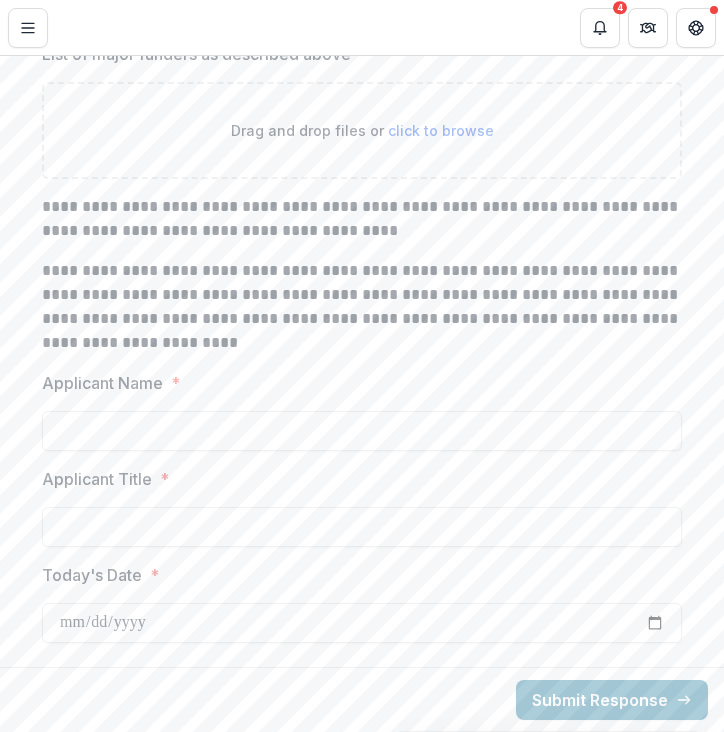 scroll, scrollTop: 12411, scrollLeft: 0, axis: vertical 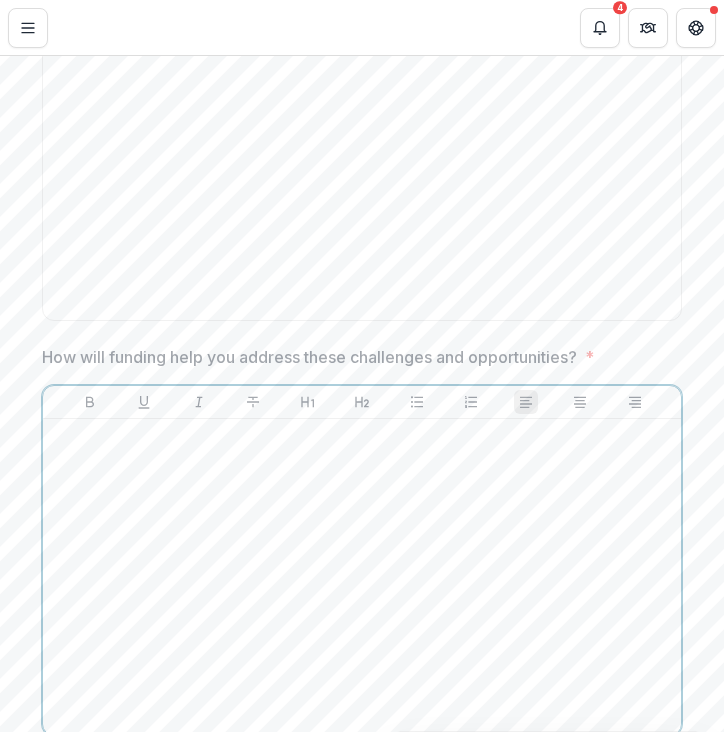 click at bounding box center [362, 577] 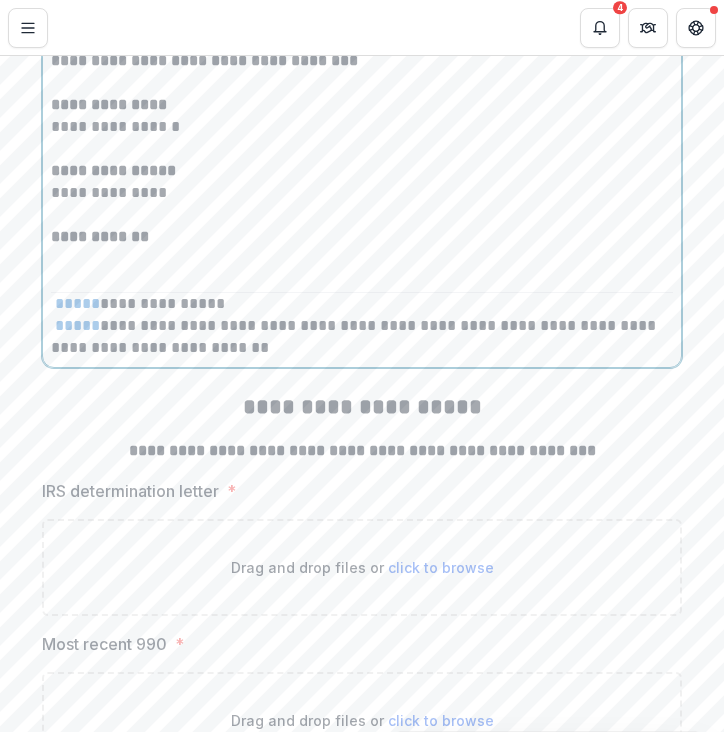 scroll, scrollTop: 19666, scrollLeft: 0, axis: vertical 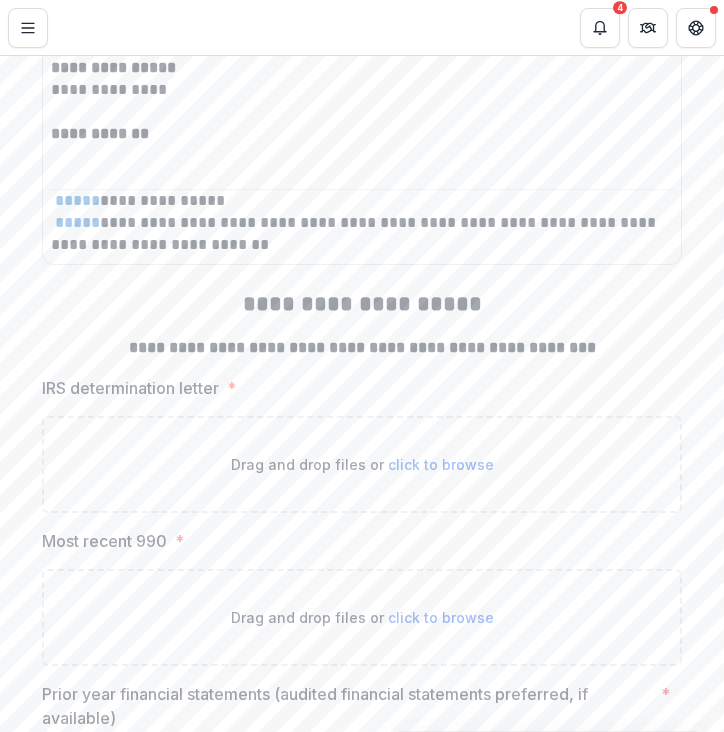 click on "**********" at bounding box center (362, -8725) 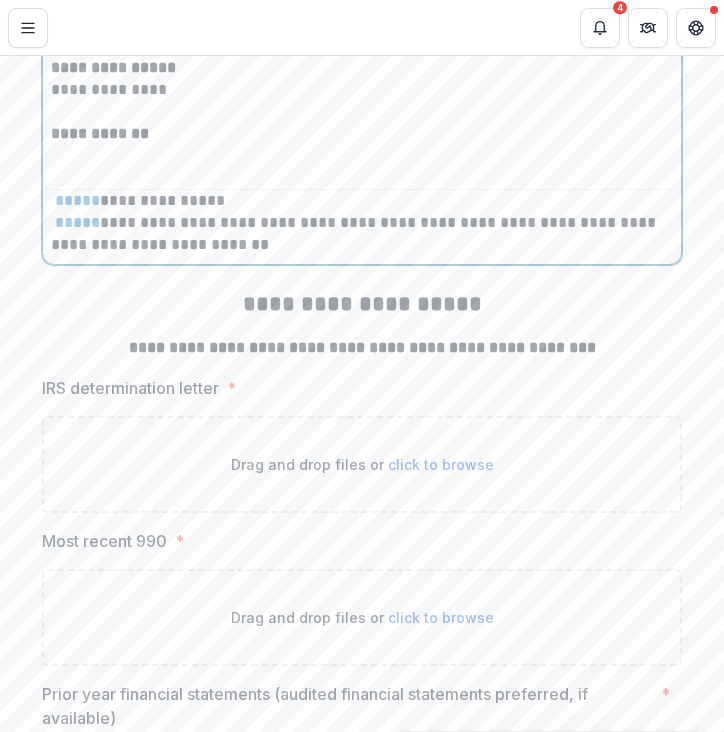 click on "**********" at bounding box center [362, 201] 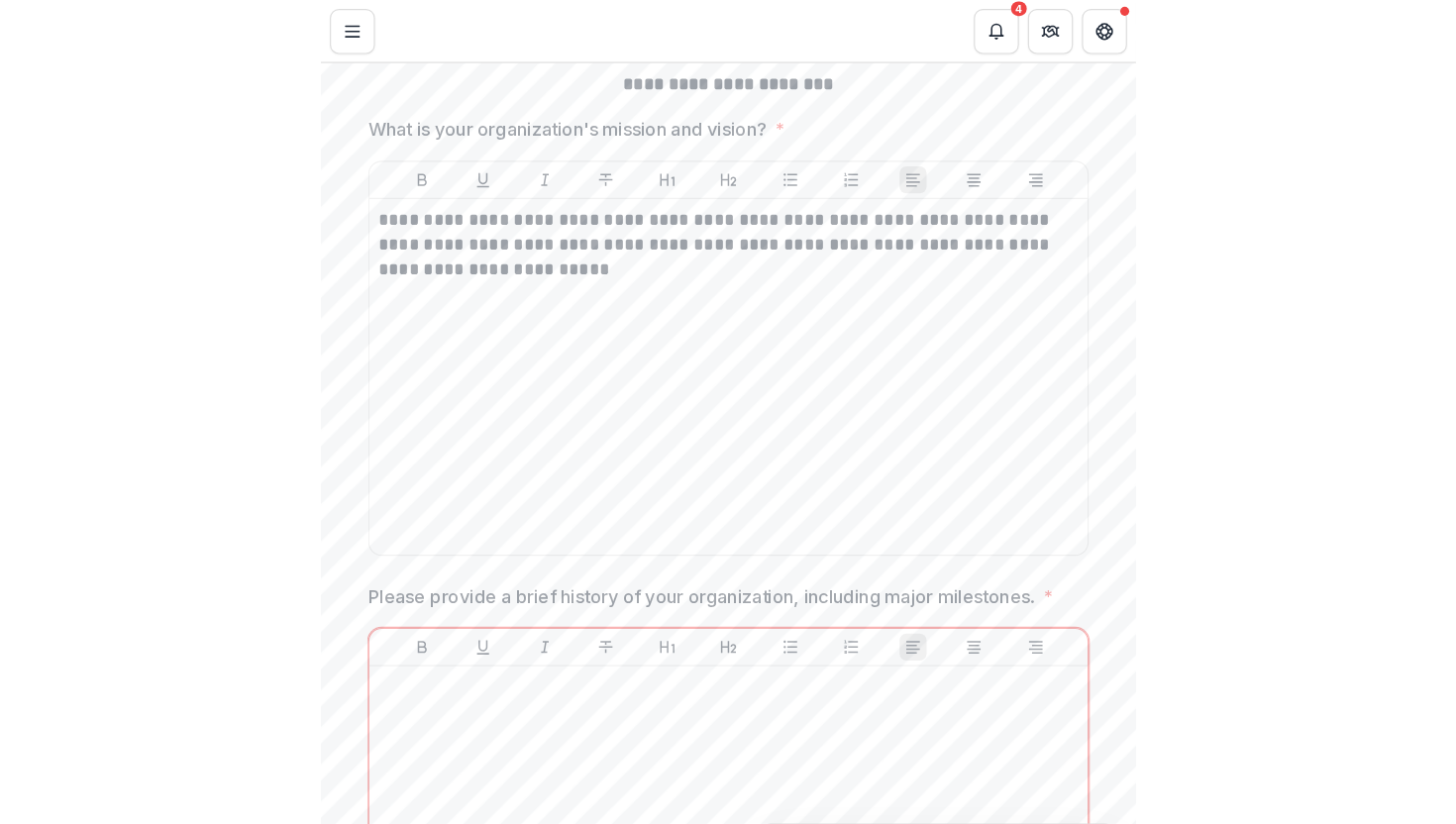 scroll, scrollTop: 0, scrollLeft: 0, axis: both 